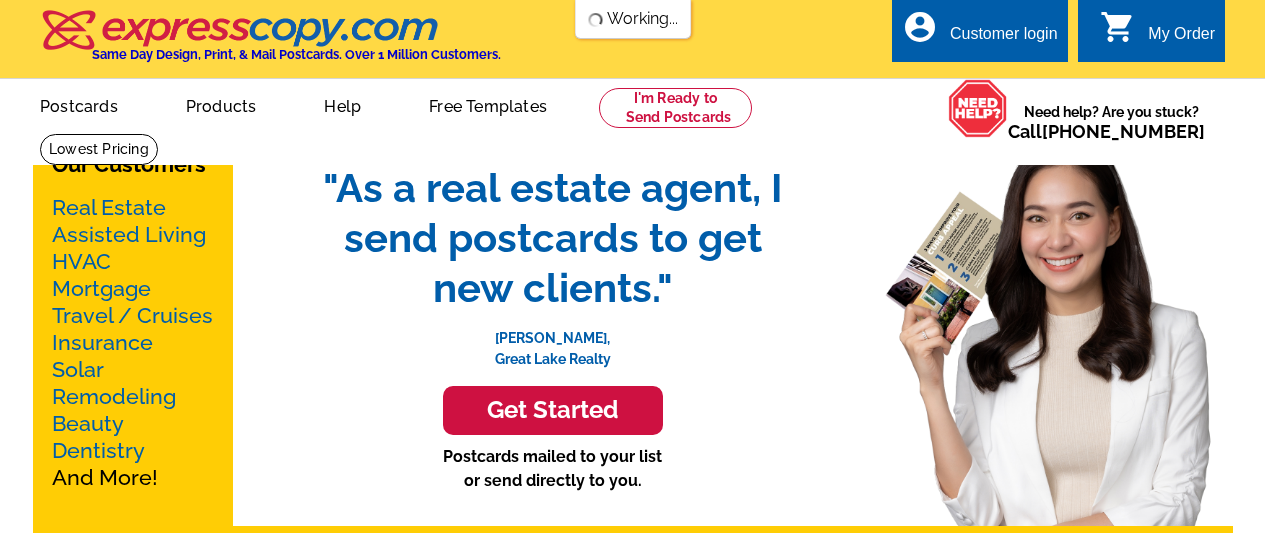 scroll, scrollTop: 0, scrollLeft: 0, axis: both 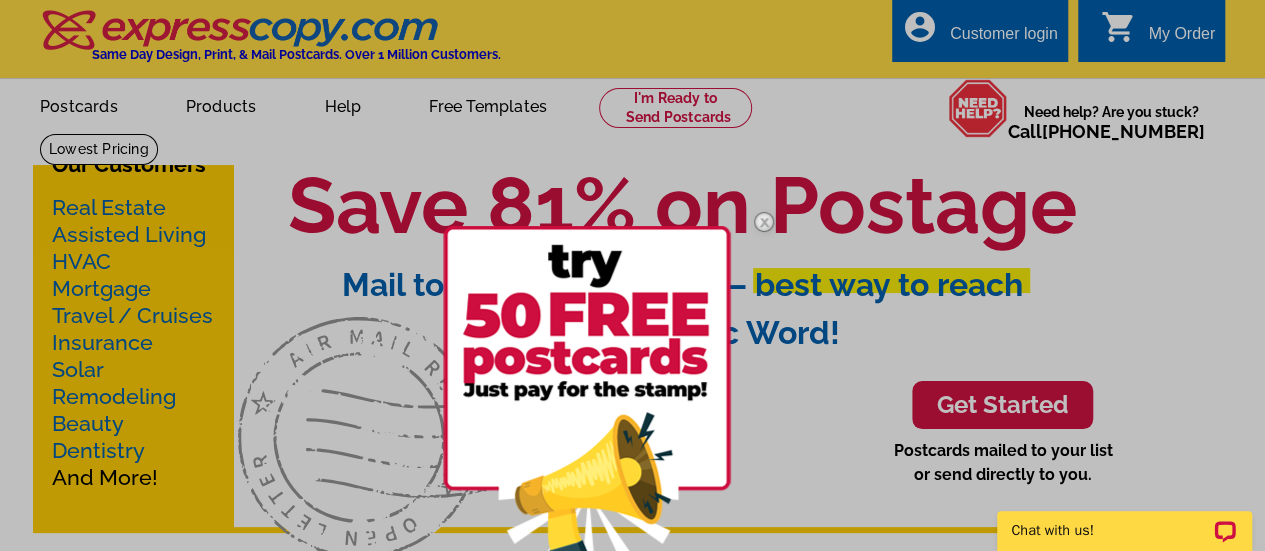 click at bounding box center (587, 402) 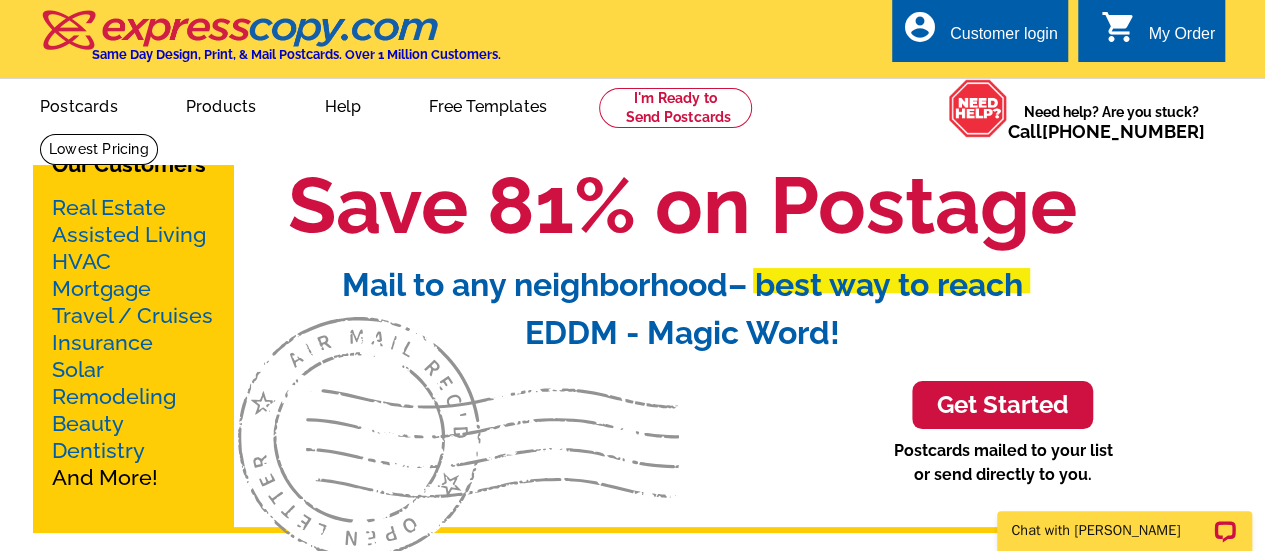 click on "Real Estate" at bounding box center [109, 207] 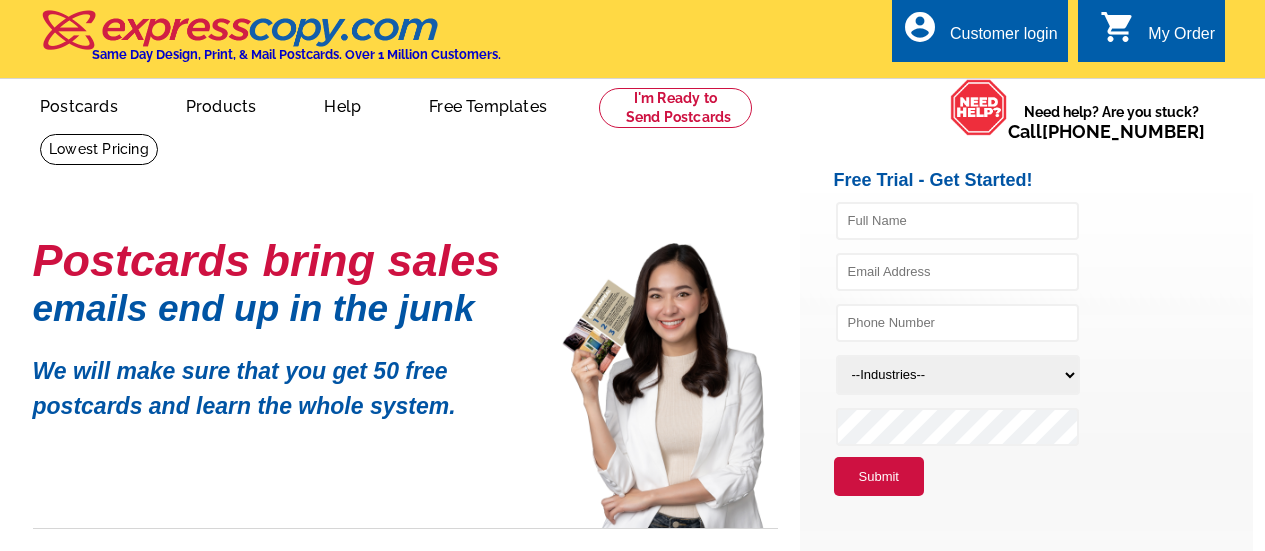 scroll, scrollTop: 0, scrollLeft: 0, axis: both 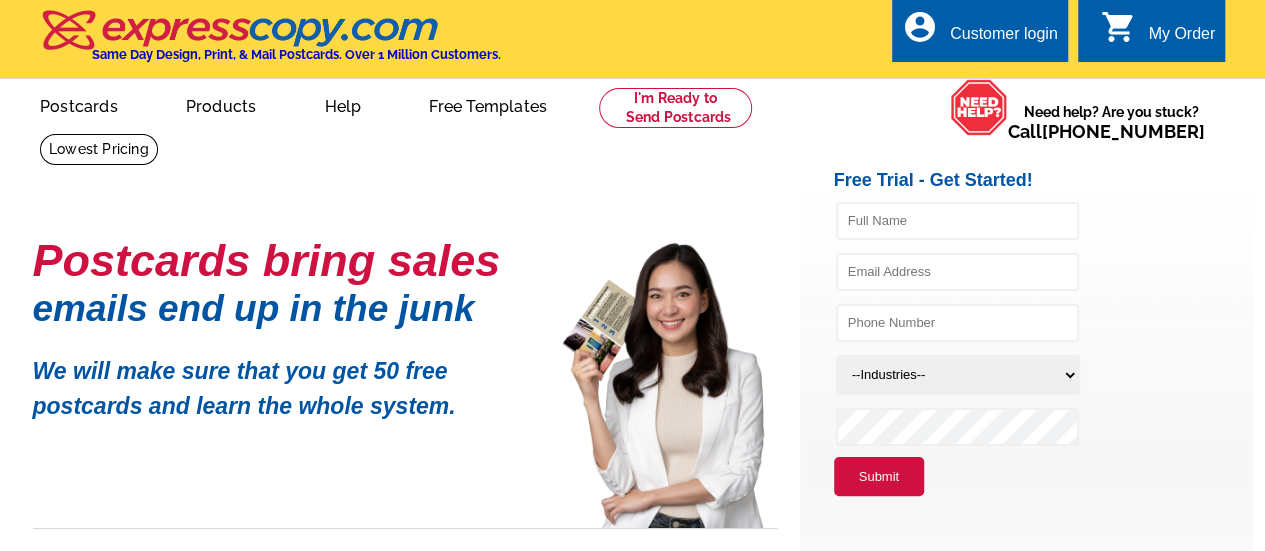 click on "Postcards bring sales
emails end up in the junk
We will make sure that you get 50 free postcards and learn the whole system." at bounding box center (565, 296) 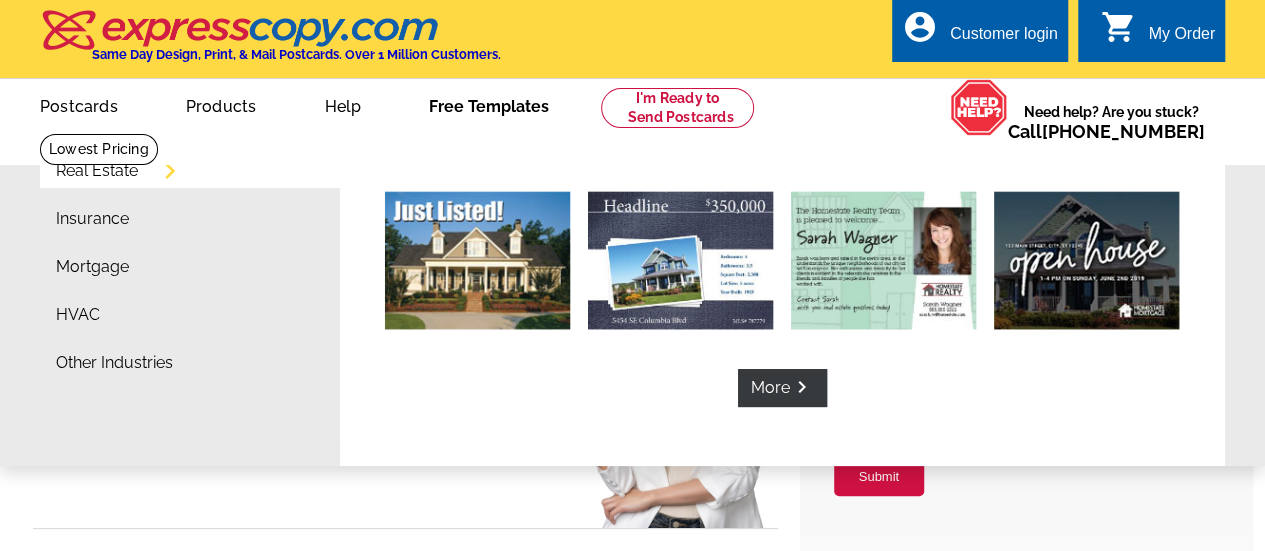 click on "Free Templates" at bounding box center (489, 104) 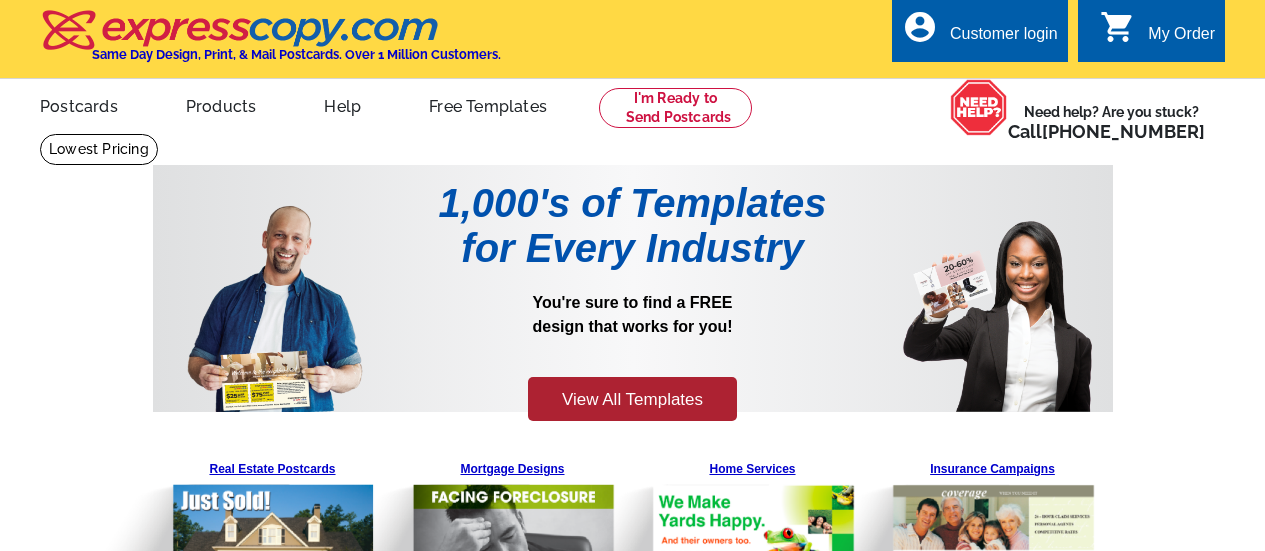 scroll, scrollTop: 0, scrollLeft: 0, axis: both 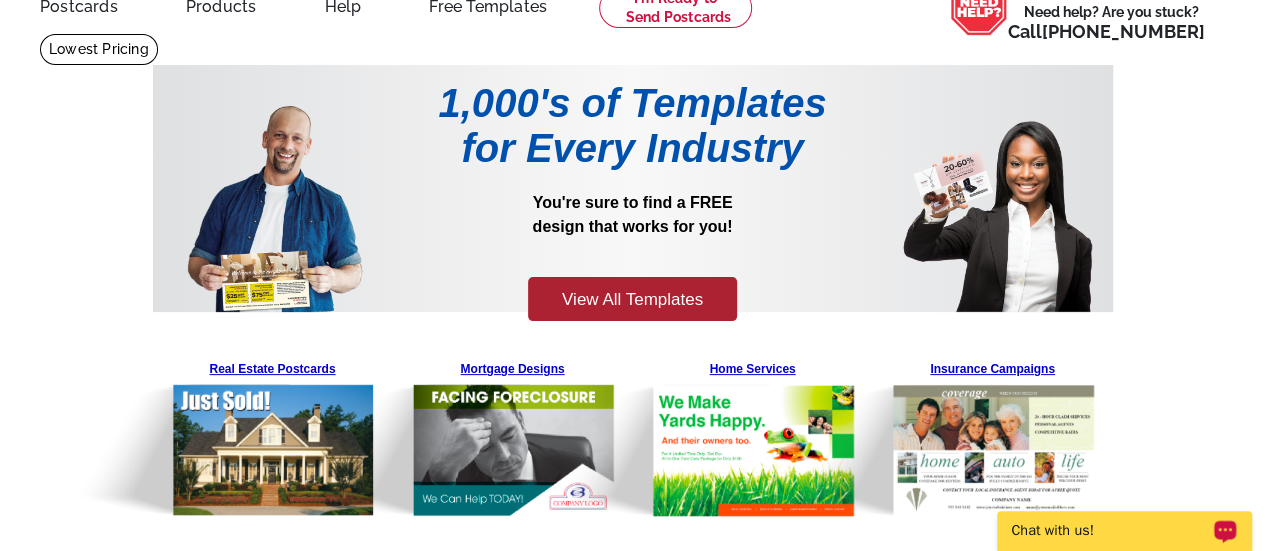 click on "Chat with us!" at bounding box center (1111, 531) 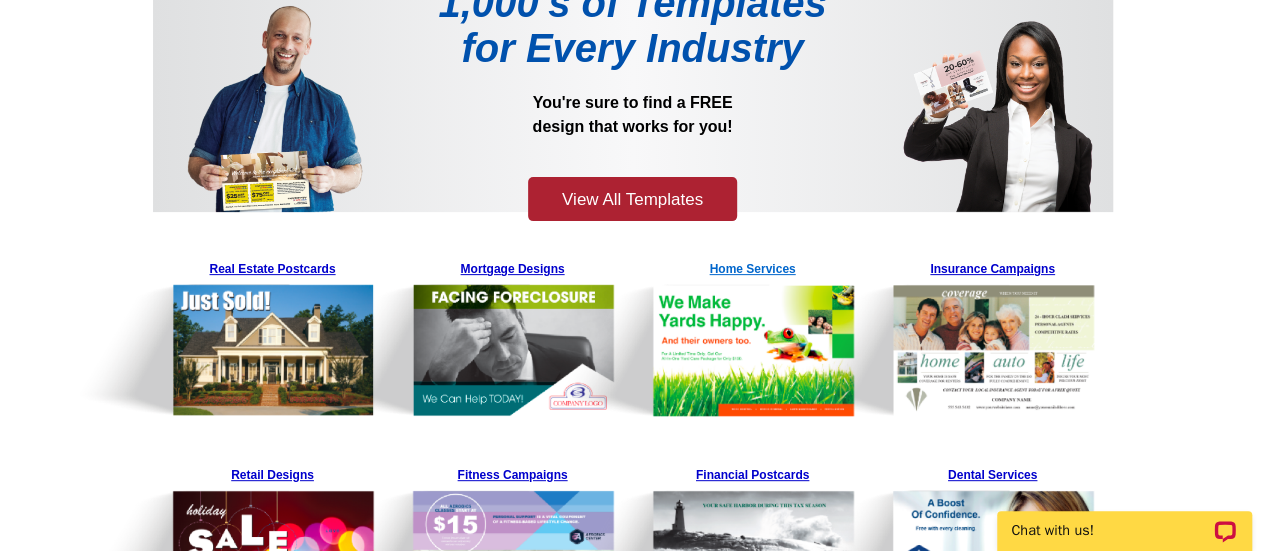 scroll, scrollTop: 300, scrollLeft: 0, axis: vertical 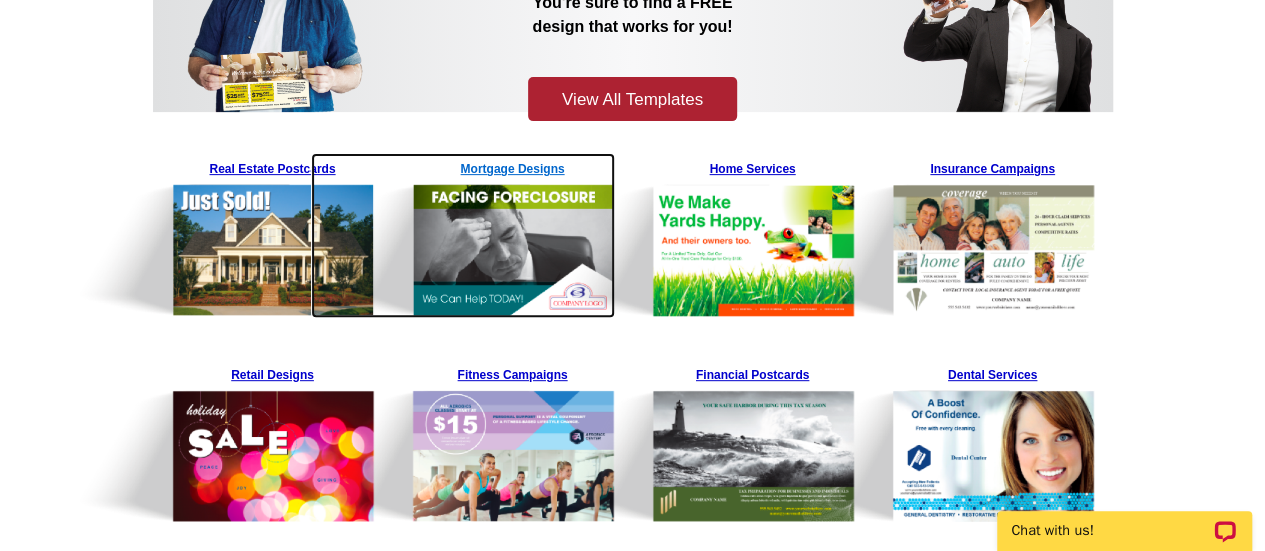 click at bounding box center [463, 235] 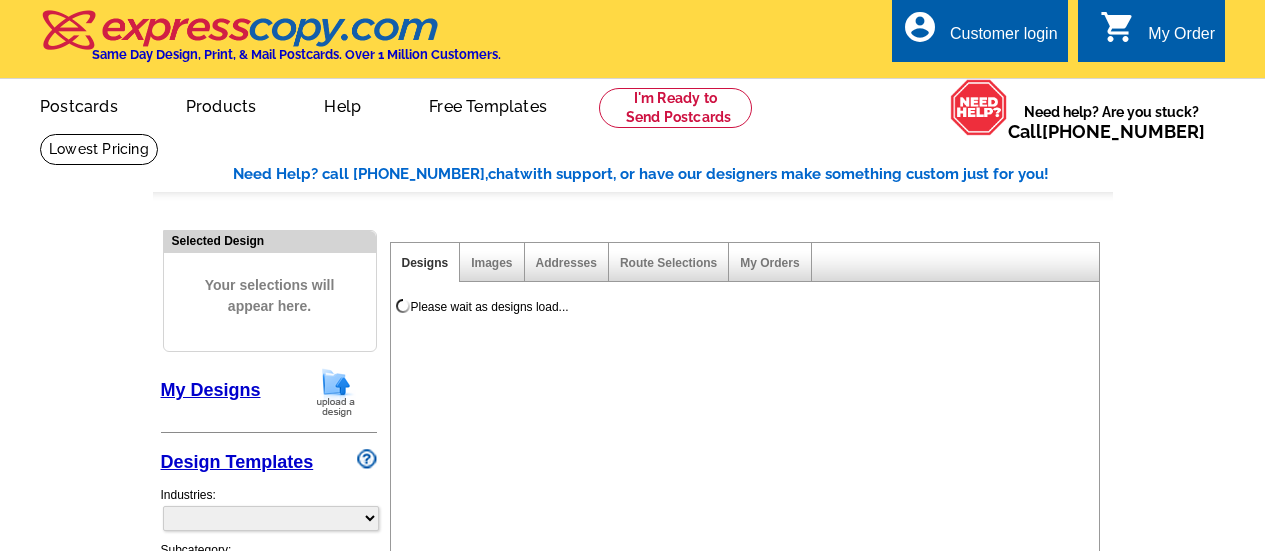 scroll, scrollTop: 0, scrollLeft: 0, axis: both 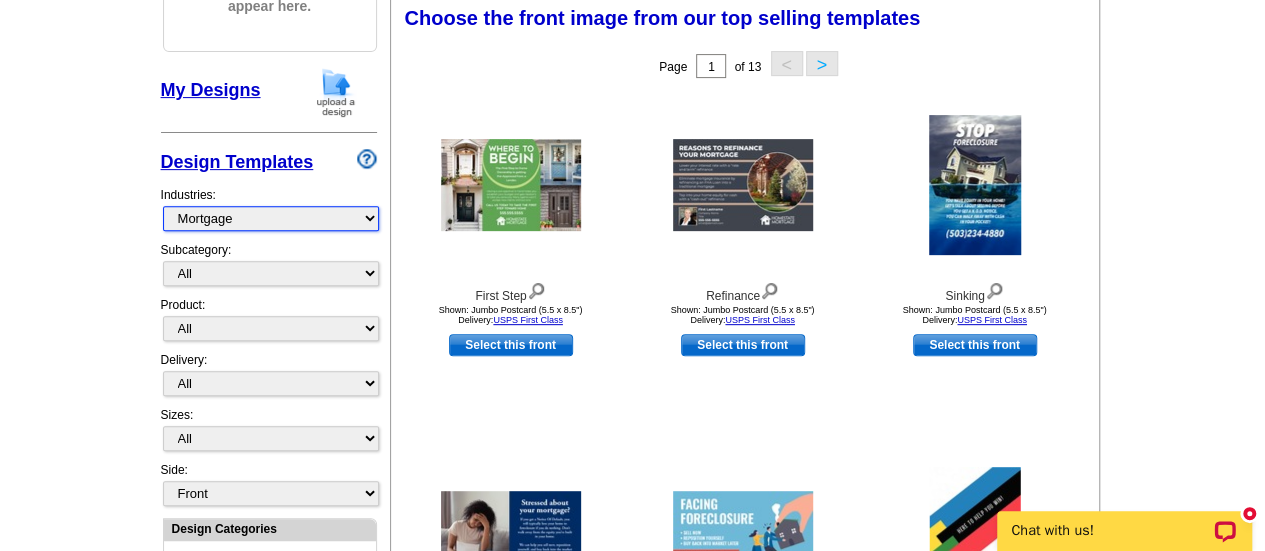 click on "What's New Real Estate Mortgage Insurance HVAC Dental Solar EDDM - NEW! Calendar Postcards Arts & Entertainment Assisted Living Automotive Beauty & Fitness Business Services Education, Camps & Childcare Financial Services Food & Beverage Healthcare Holiday Home Services Keep-in-Touch Legal Non-Profit Personal Projects Pets & Veterinarians Photo Cards Religion & Faith Retail Seasonal Sports & Recreation Sports Schedules Travel Greeting Cards All Postcards All Flyers & Brochures All Business Cards All Door Hangers All Greeting Cards" at bounding box center (271, 218) 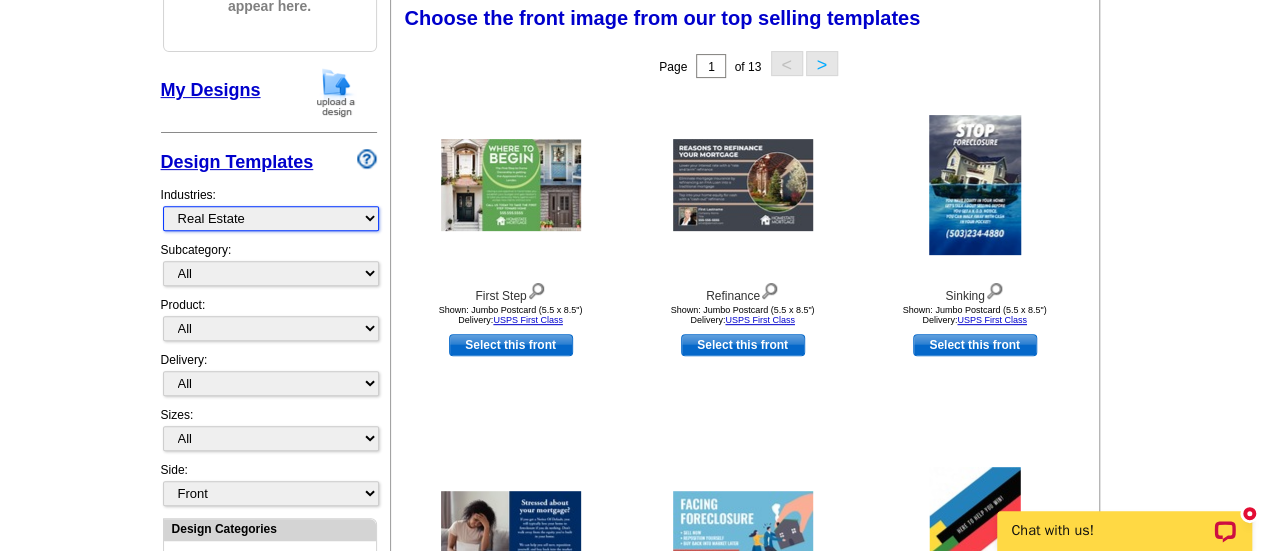 click on "What's New Real Estate Mortgage Insurance HVAC Dental Solar EDDM - NEW! Calendar Postcards Arts & Entertainment Assisted Living Automotive Beauty & Fitness Business Services Education, Camps & Childcare Financial Services Food & Beverage Healthcare Holiday Home Services Keep-in-Touch Legal Non-Profit Personal Projects Pets & Veterinarians Photo Cards Religion & Faith Retail Seasonal Sports & Recreation Sports Schedules Travel Greeting Cards All Postcards All Flyers & Brochures All Business Cards All Door Hangers All Greeting Cards" at bounding box center [271, 218] 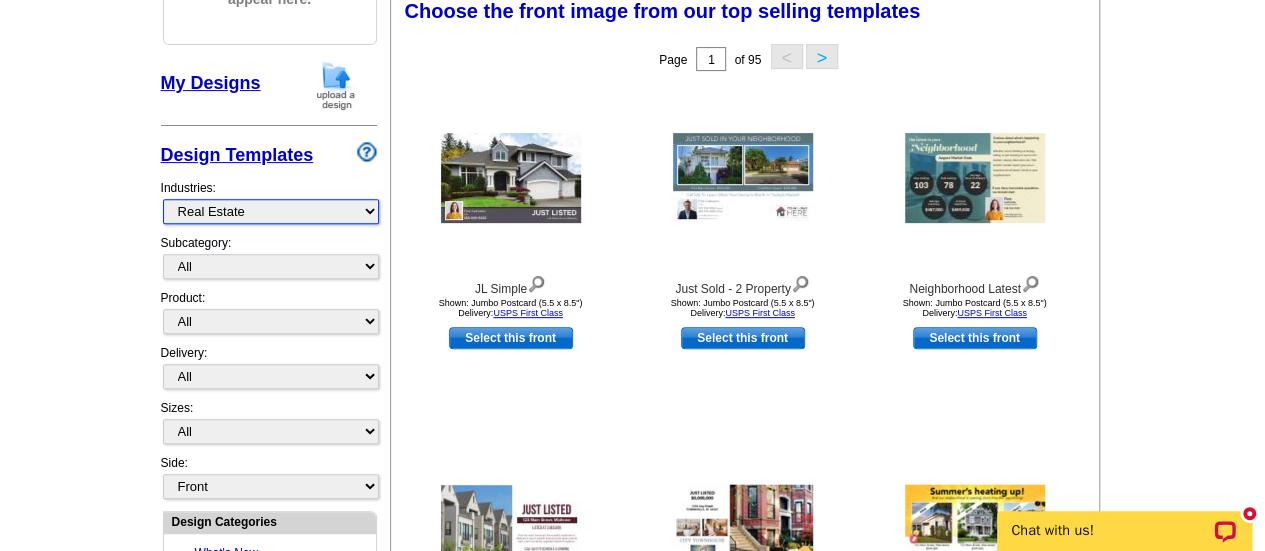 scroll, scrollTop: 200, scrollLeft: 0, axis: vertical 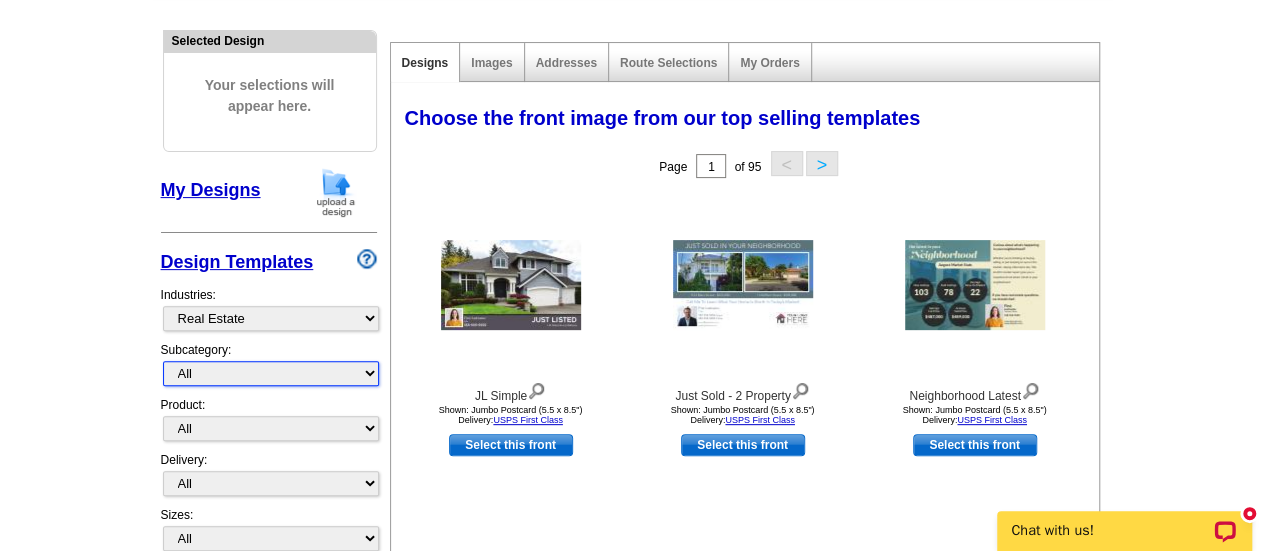 click on "All RE/MAX® Referrals Keller Williams® Berkshire Hathaway Home Services Century 21 Commercial Real Estate QR Code Cards 1st Time Home Buyer Distressed Homeowners Social Networking Farming Just Listed Just Sold Open House Market Report" at bounding box center [271, 373] 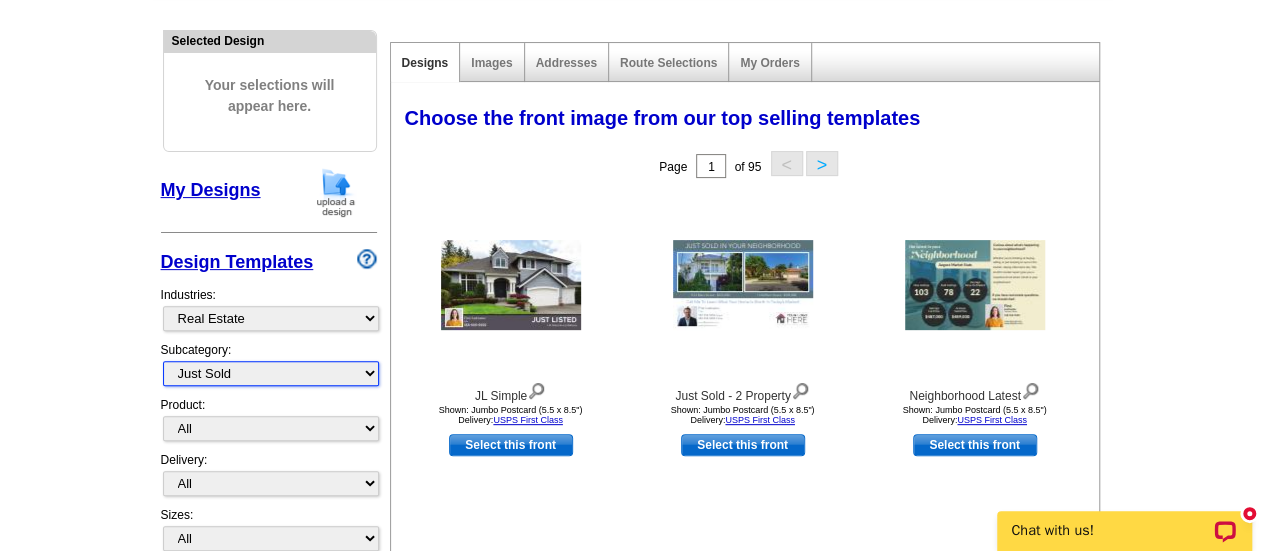 click on "All RE/MAX® Referrals Keller Williams® Berkshire Hathaway Home Services Century 21 Commercial Real Estate QR Code Cards 1st Time Home Buyer Distressed Homeowners Social Networking Farming Just Listed Just Sold Open House Market Report" at bounding box center (271, 373) 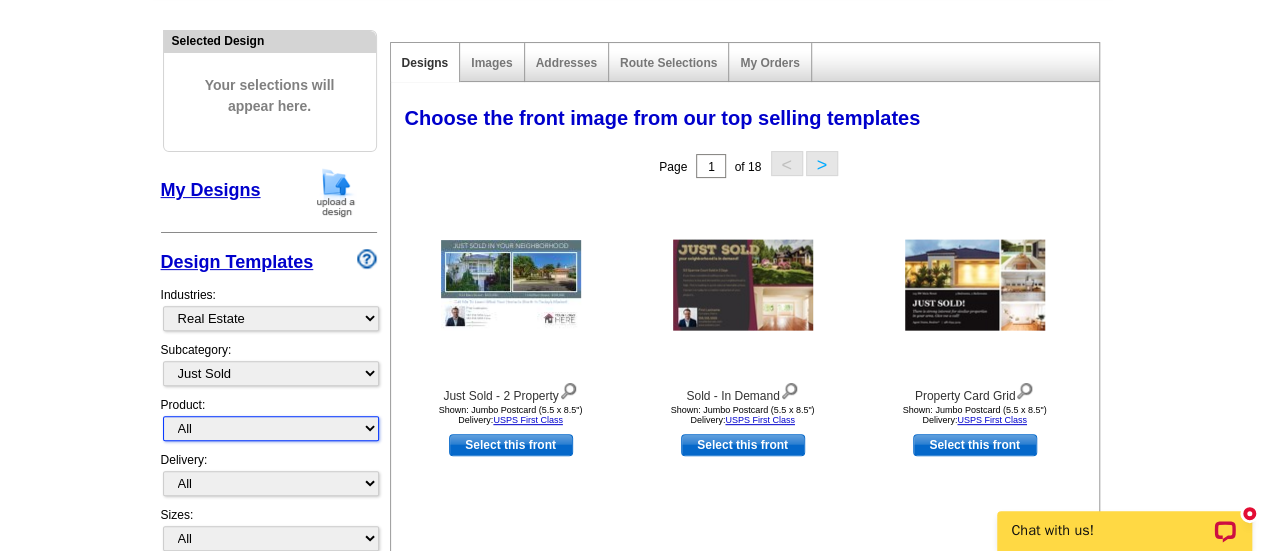 click on "All
Postcards
Letters and flyers
Business Cards
Door Hangers
Greeting Cards" at bounding box center [271, 428] 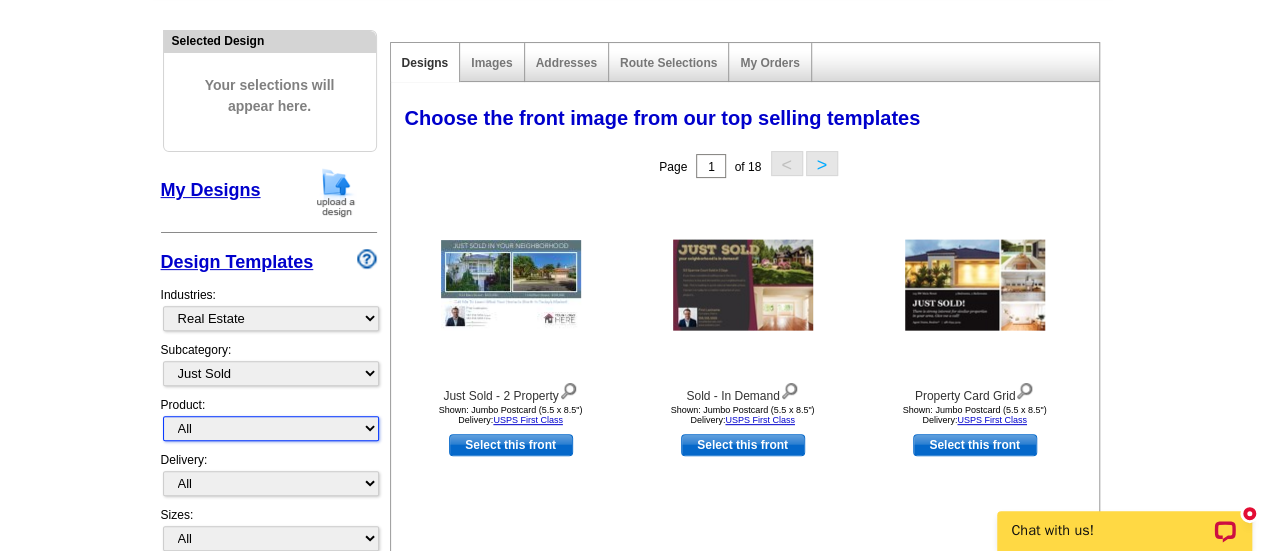 select on "1" 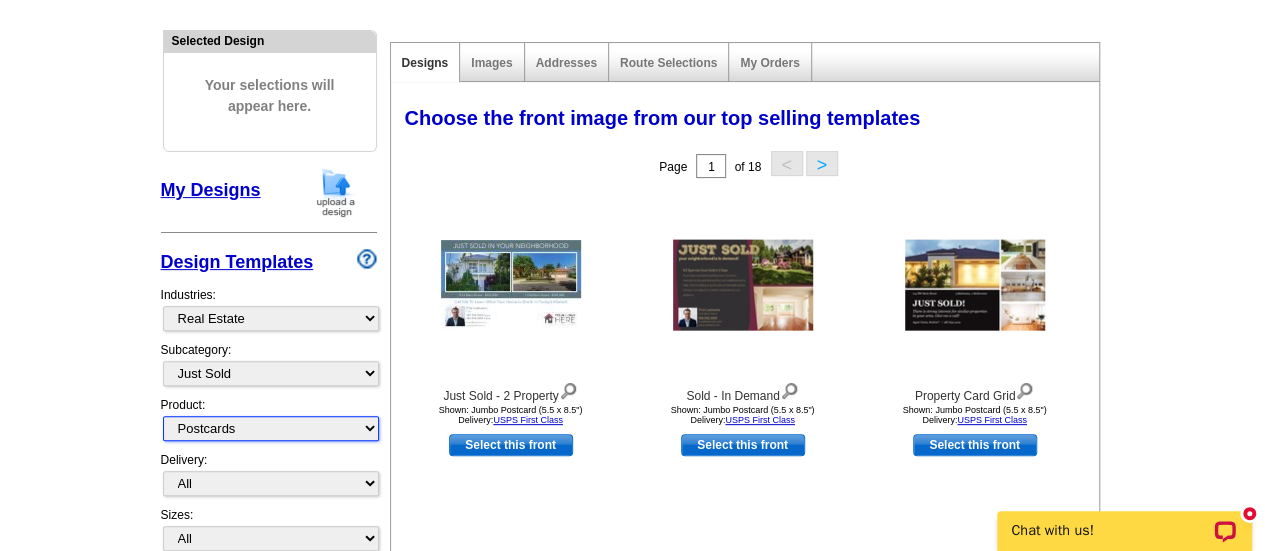 click on "All
Postcards
Letters and flyers
Business Cards
Door Hangers
Greeting Cards" at bounding box center (271, 428) 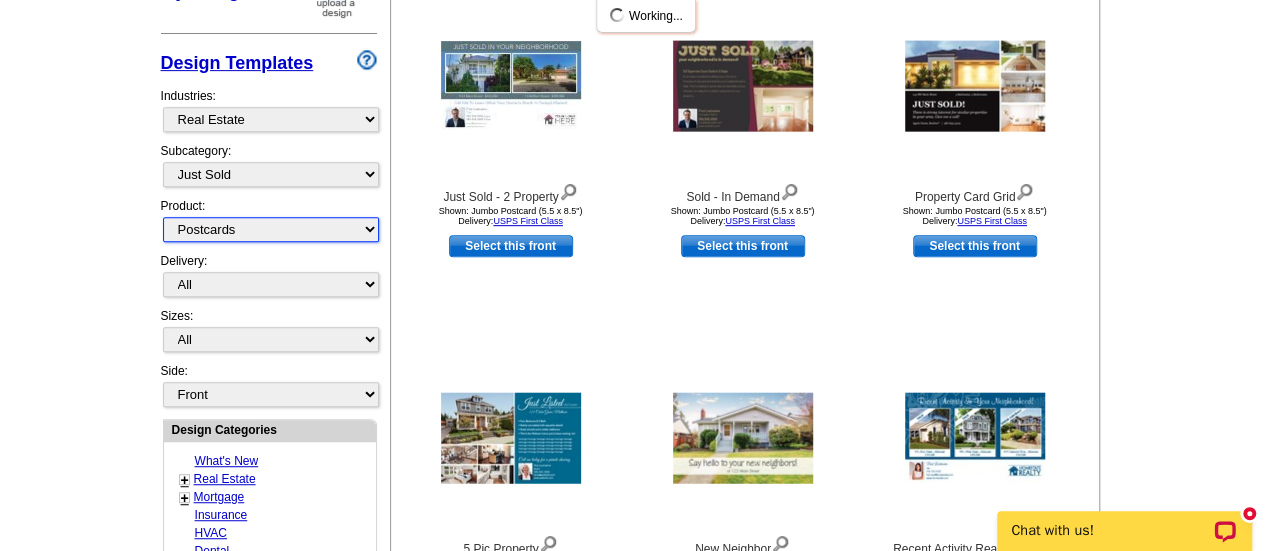 scroll, scrollTop: 400, scrollLeft: 0, axis: vertical 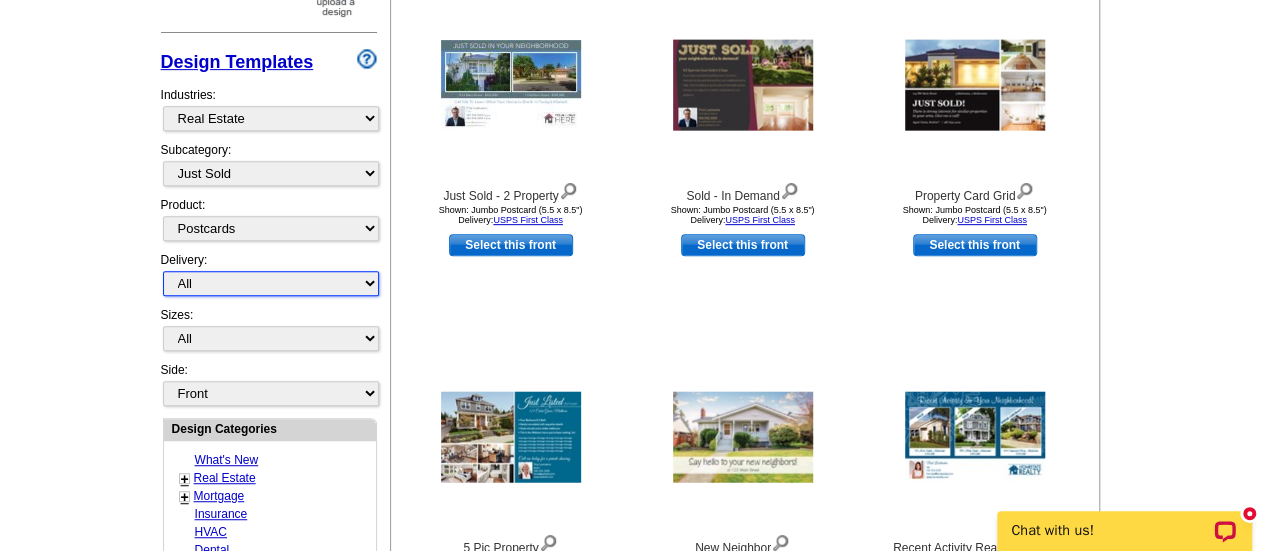 click on "All
First Class Mail
Shipped to Me
EDDM Save 66% on Postage" at bounding box center [271, 283] 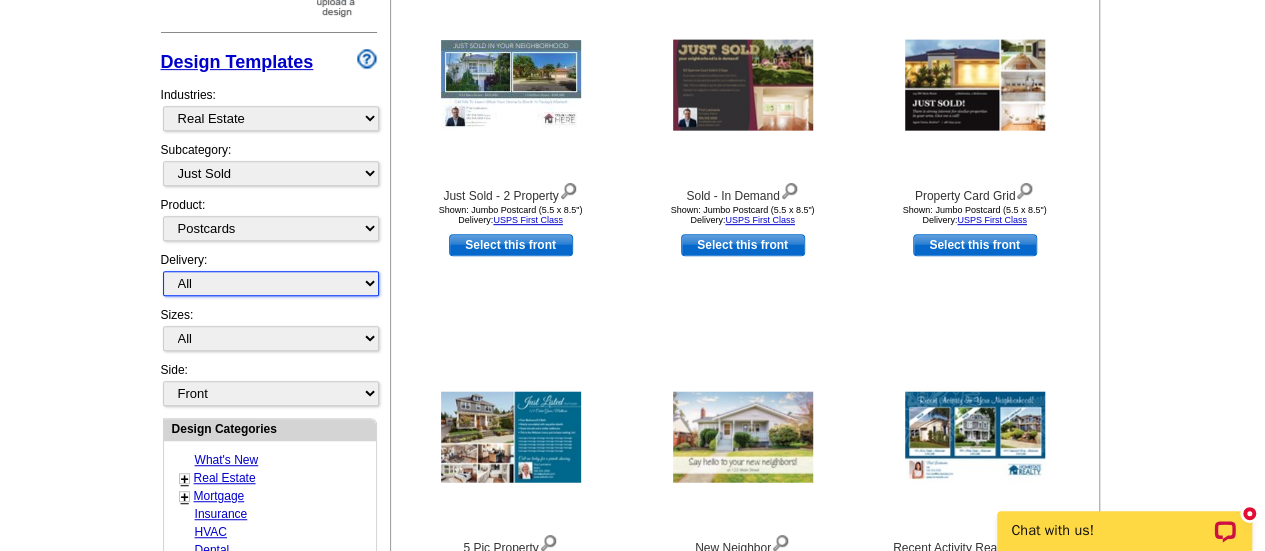 select on "1" 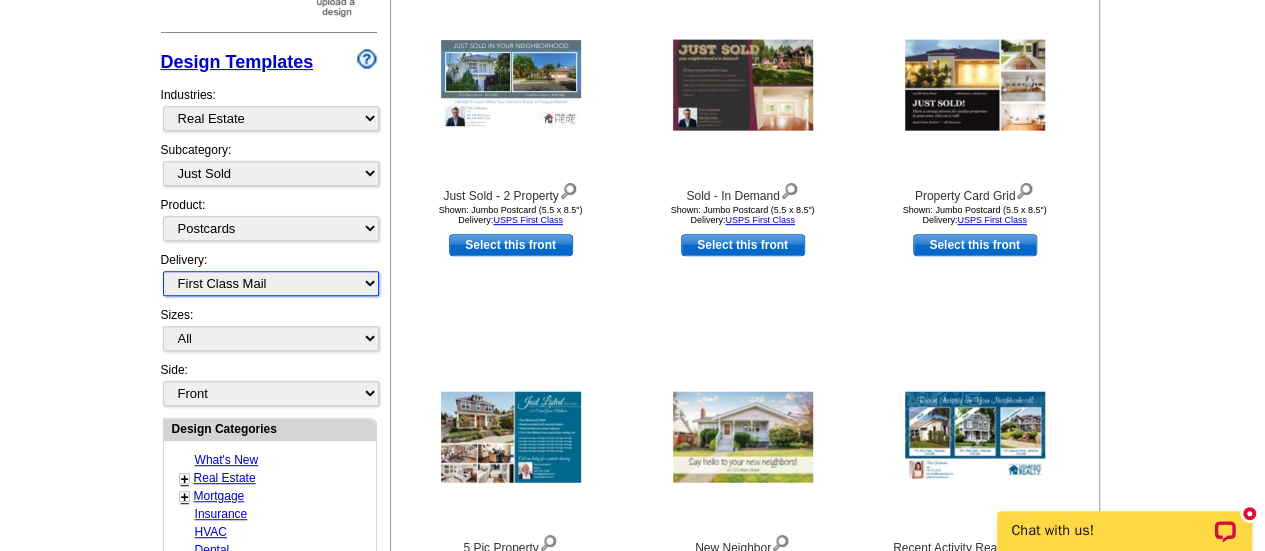 click on "All
First Class Mail
Shipped to Me
EDDM Save 66% on Postage" at bounding box center [271, 283] 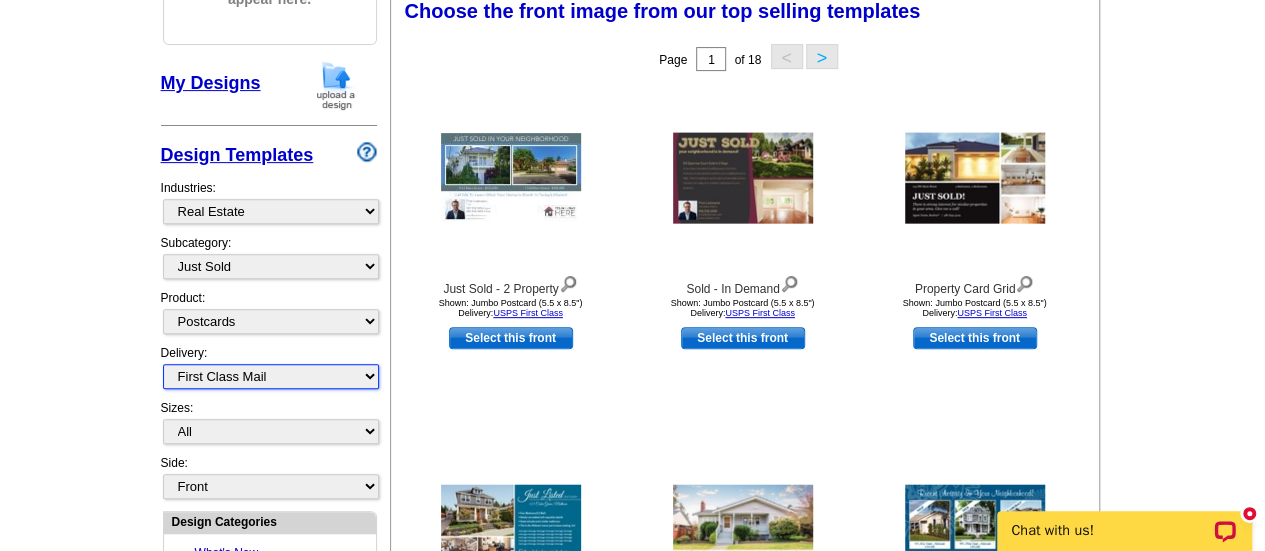 scroll, scrollTop: 295, scrollLeft: 0, axis: vertical 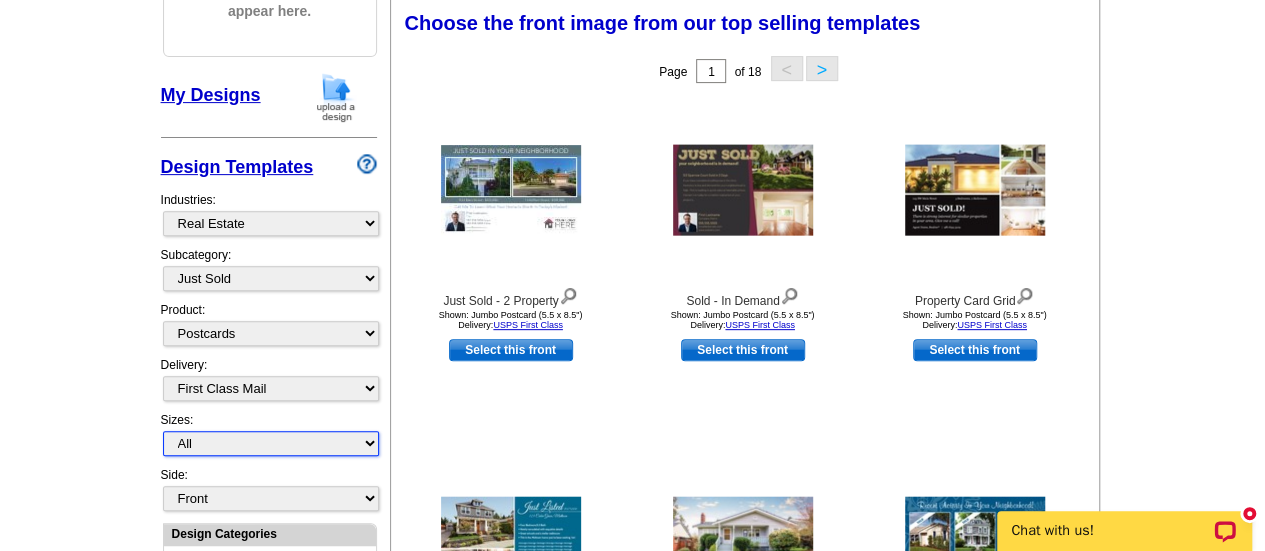 click on "All Jumbo Postcard (5.5" x 8.5") Regular Postcard (4.25" x 5.6") Panoramic Postcard (5.75" x 11.25") Giant Postcard (8.5" x 11") EDDM Postcard (6.125" x 8.25")" at bounding box center (271, 443) 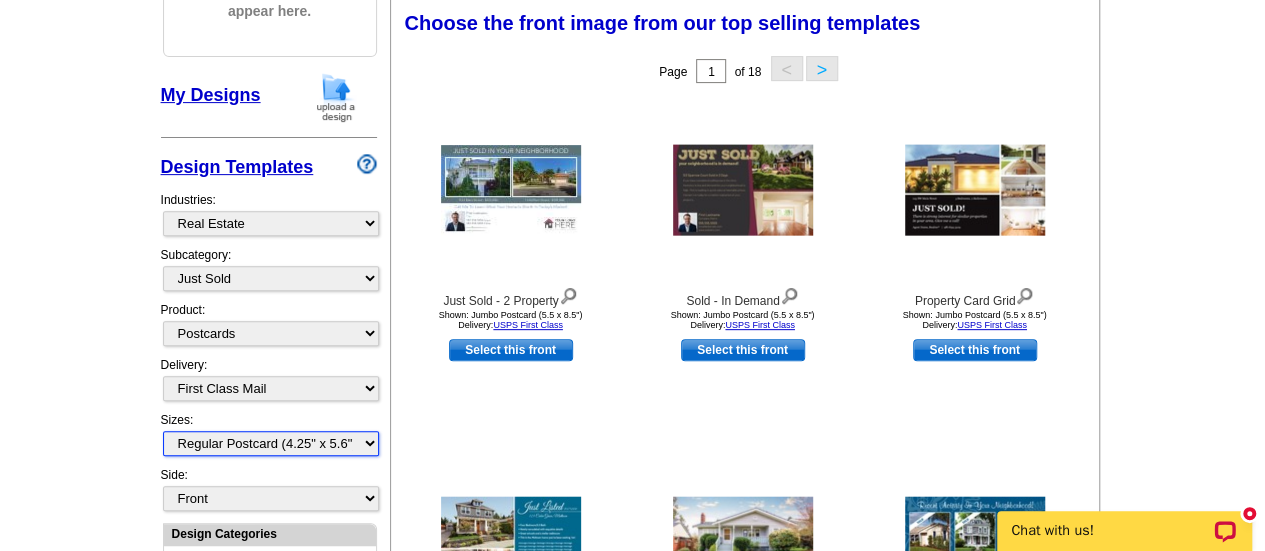 click on "All Jumbo Postcard (5.5" x 8.5") Regular Postcard (4.25" x 5.6") Panoramic Postcard (5.75" x 11.25") Giant Postcard (8.5" x 11") EDDM Postcard (6.125" x 8.25")" at bounding box center [271, 443] 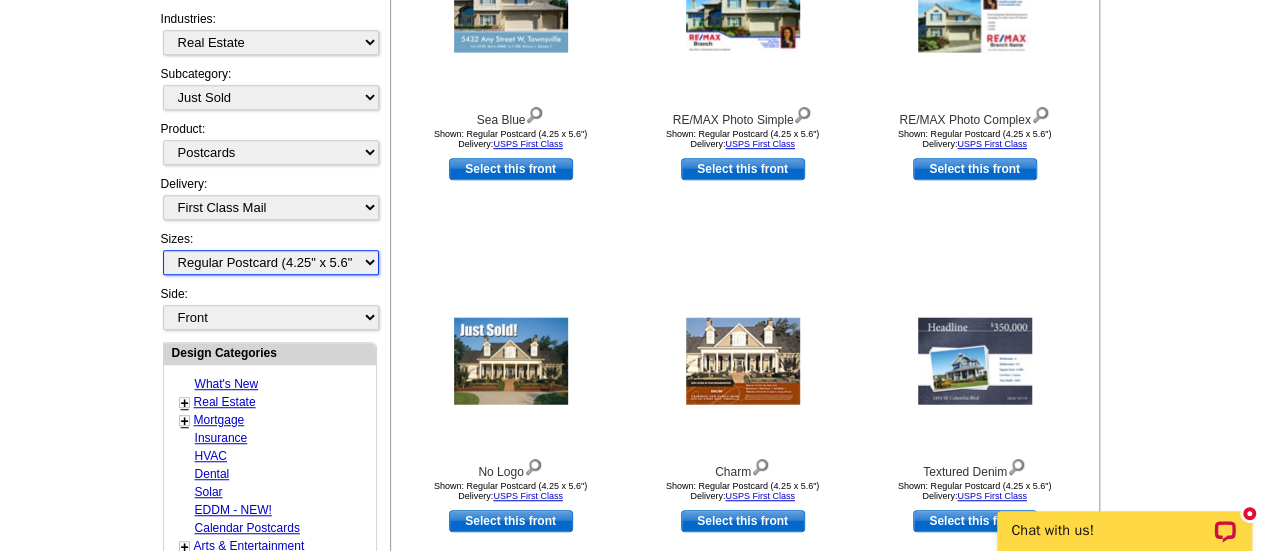 scroll, scrollTop: 495, scrollLeft: 0, axis: vertical 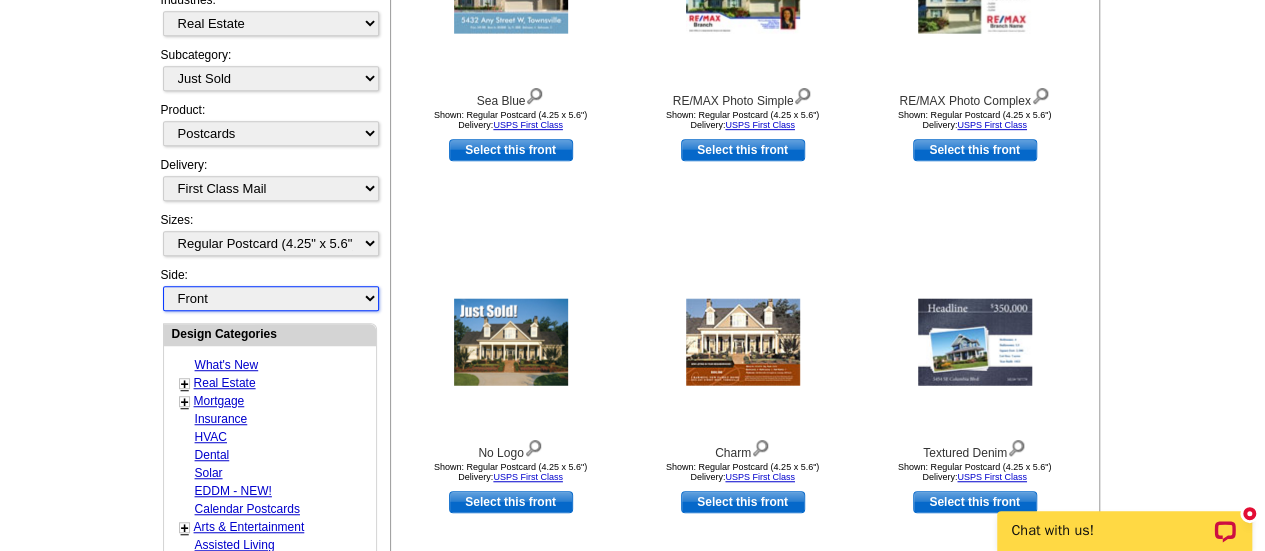 click on "Front Back" at bounding box center [271, 298] 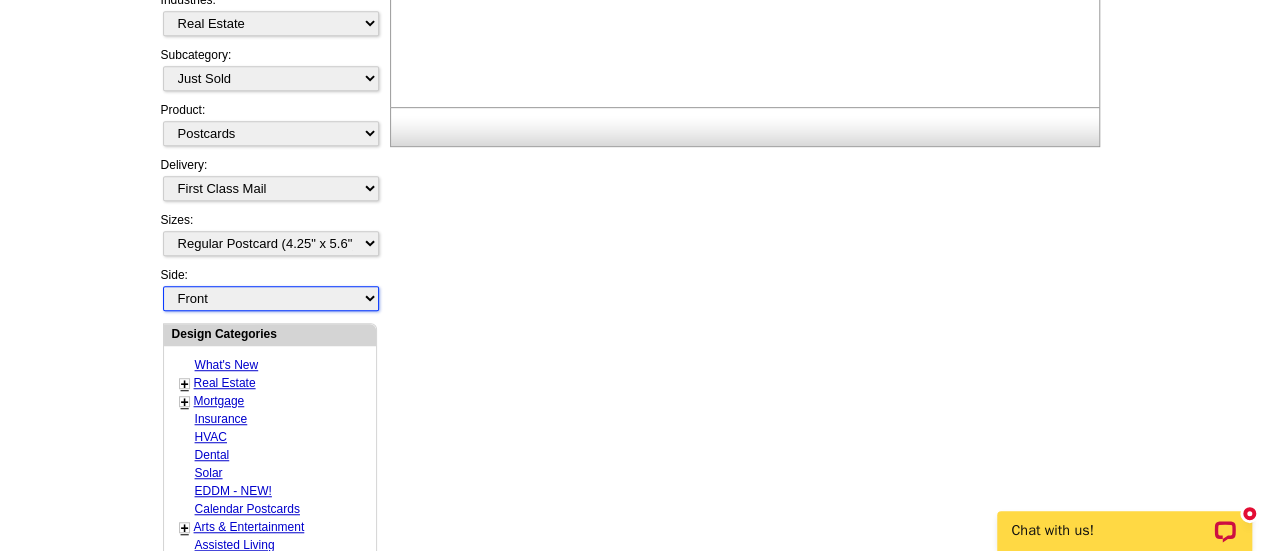 click on "Front Back" at bounding box center [271, 298] 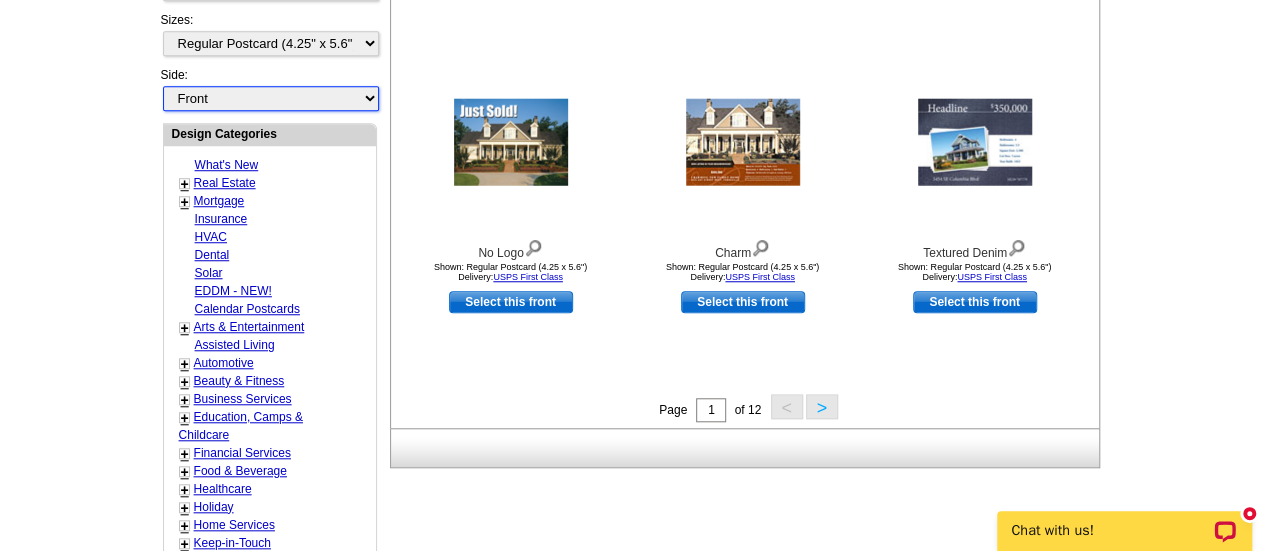 scroll, scrollTop: 595, scrollLeft: 0, axis: vertical 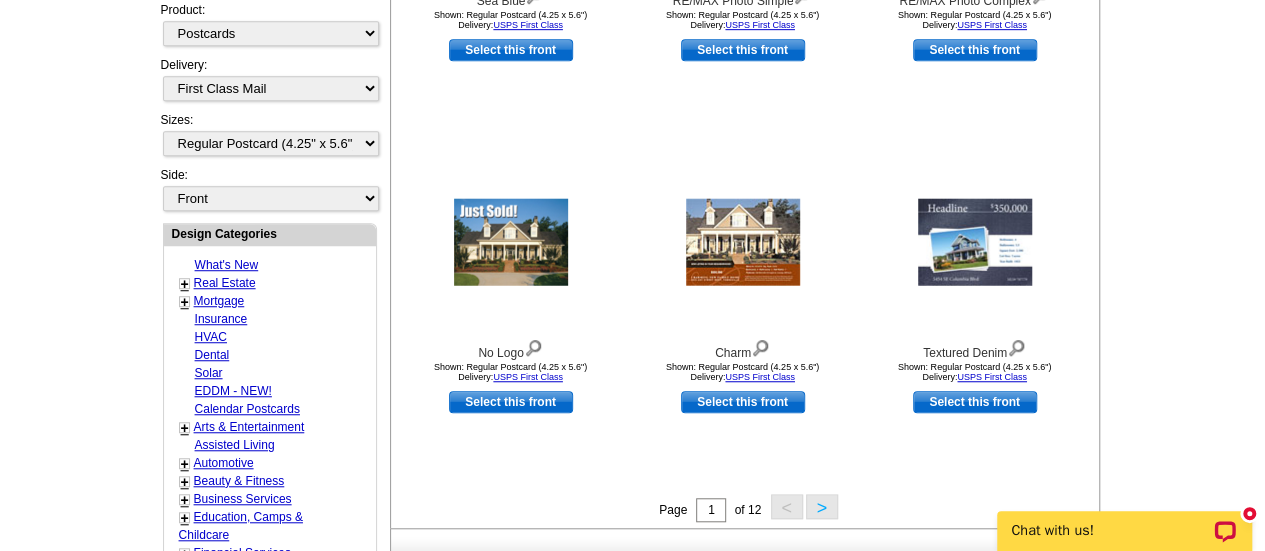 click on ">" at bounding box center [822, 506] 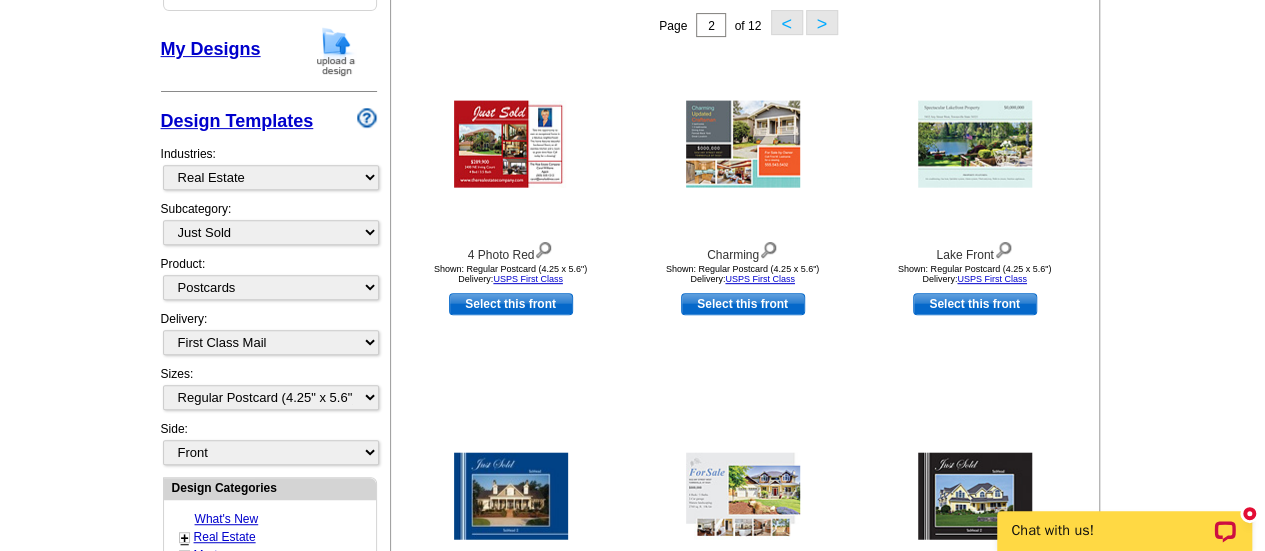 scroll, scrollTop: 295, scrollLeft: 0, axis: vertical 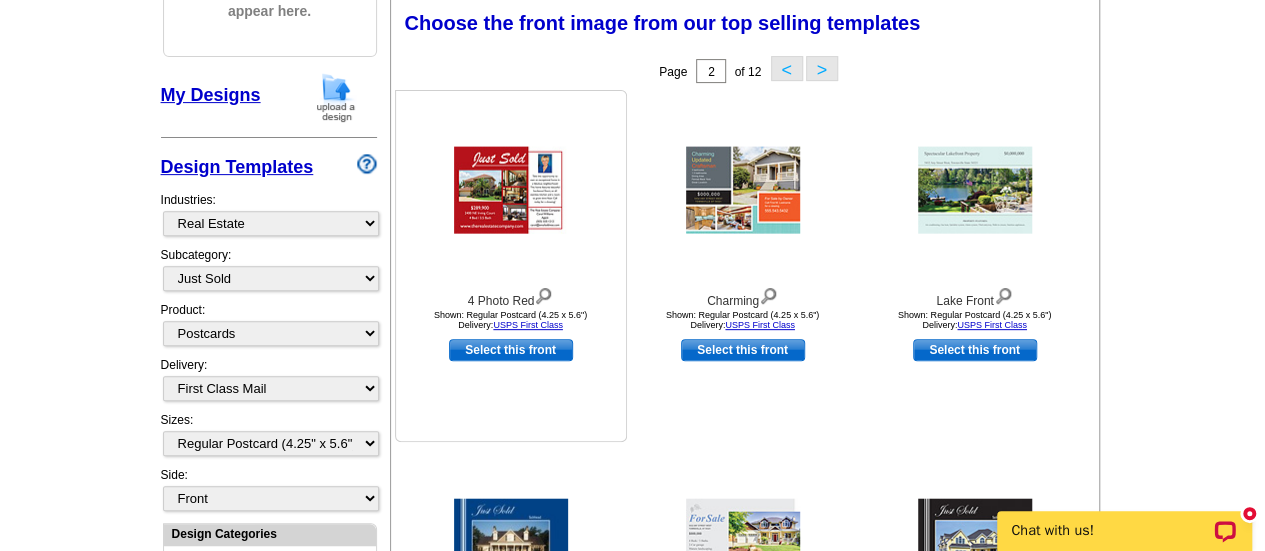 click on "Select this front" at bounding box center [511, 350] 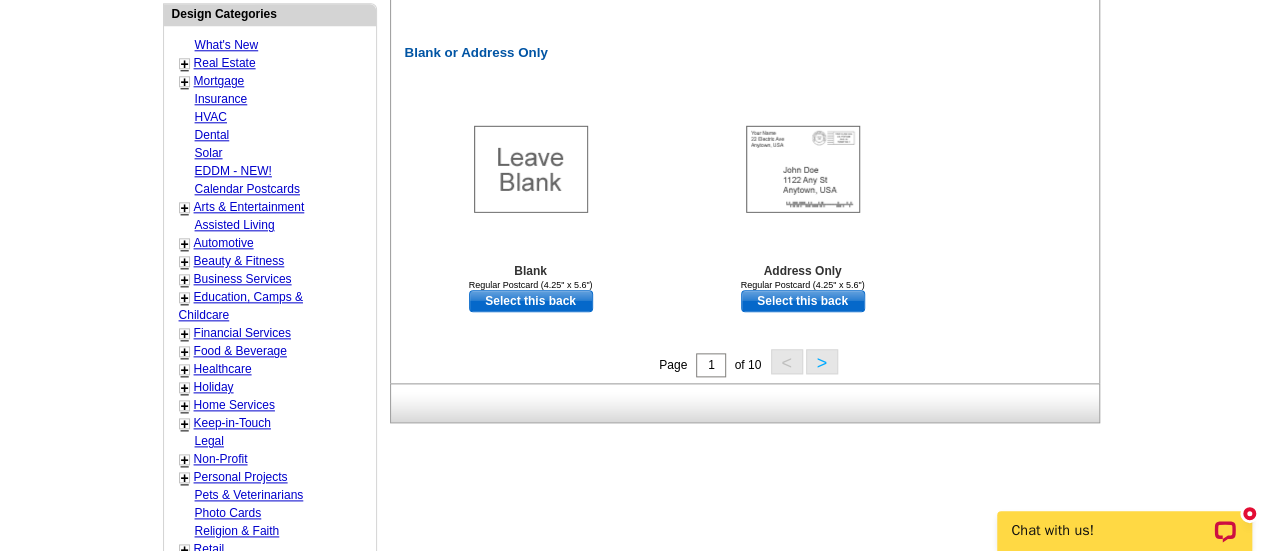 scroll, scrollTop: 1000, scrollLeft: 0, axis: vertical 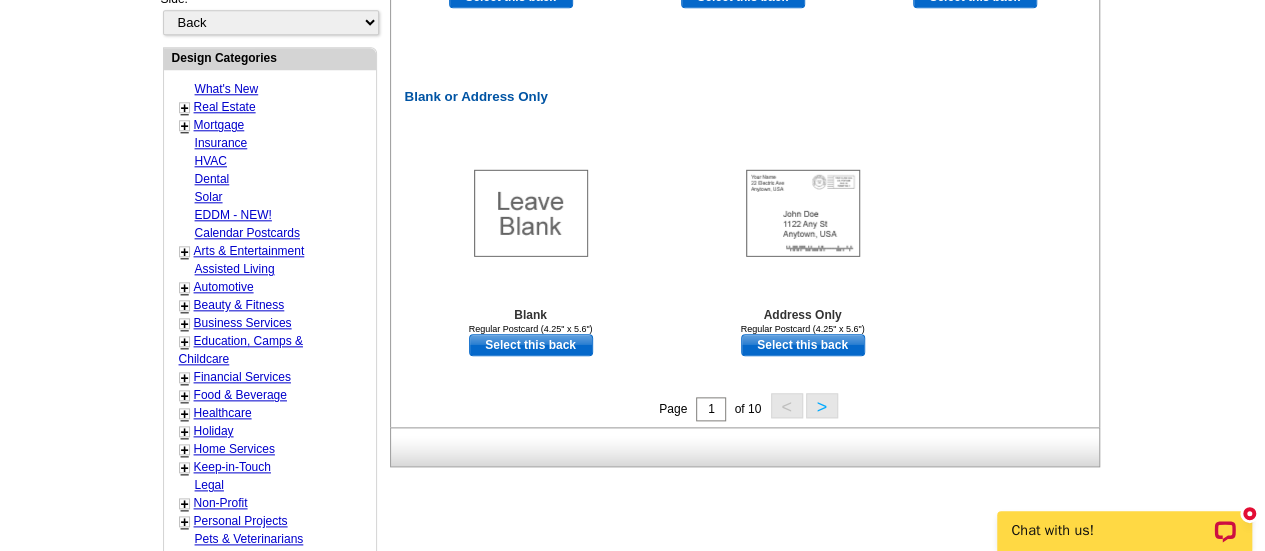 click on "Real Estate" at bounding box center (225, 107) 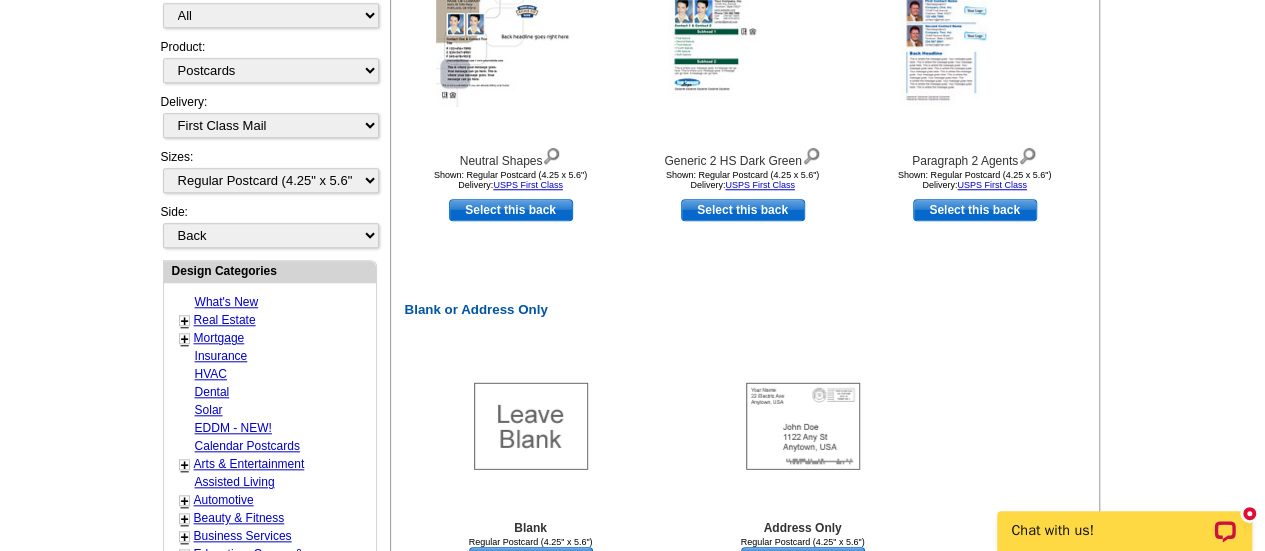 scroll, scrollTop: 895, scrollLeft: 0, axis: vertical 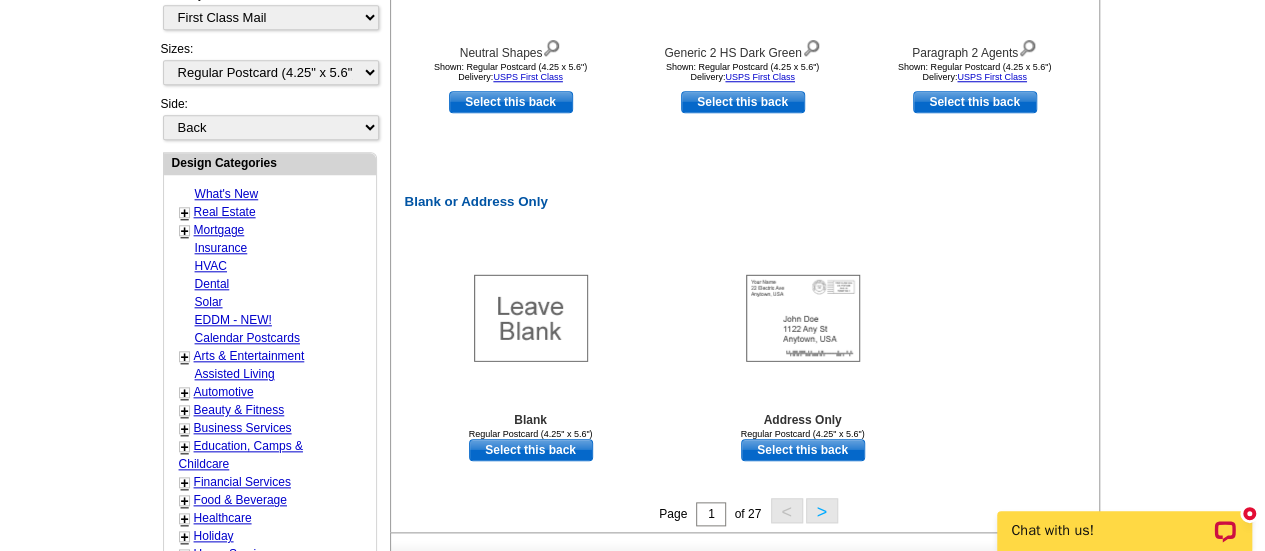 click on "+" at bounding box center [185, 213] 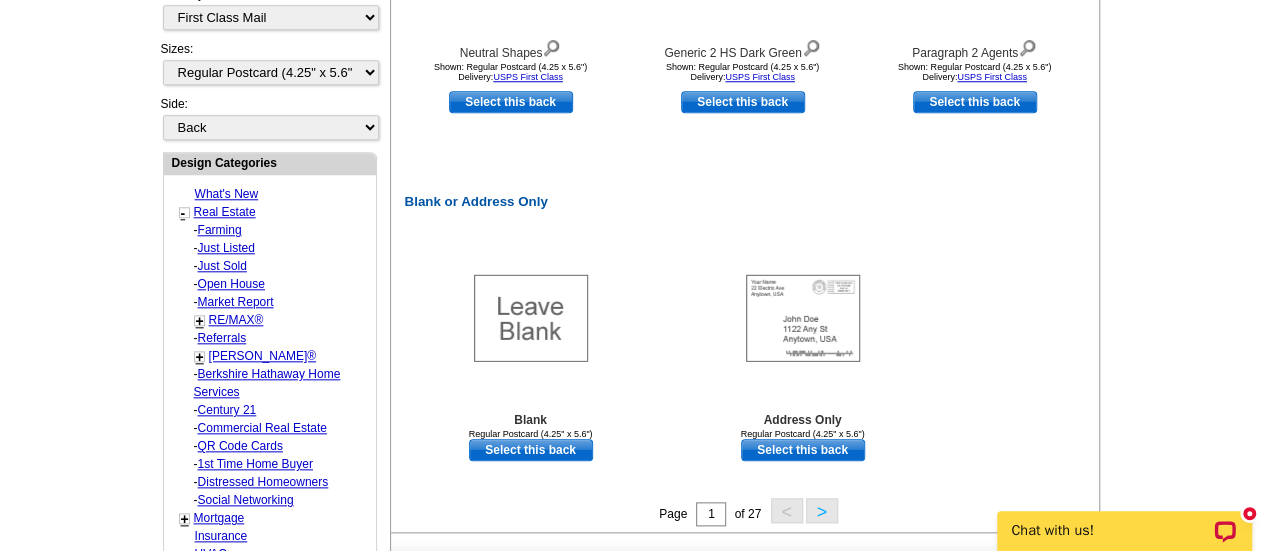 click on "Just Sold" at bounding box center (220, 230) 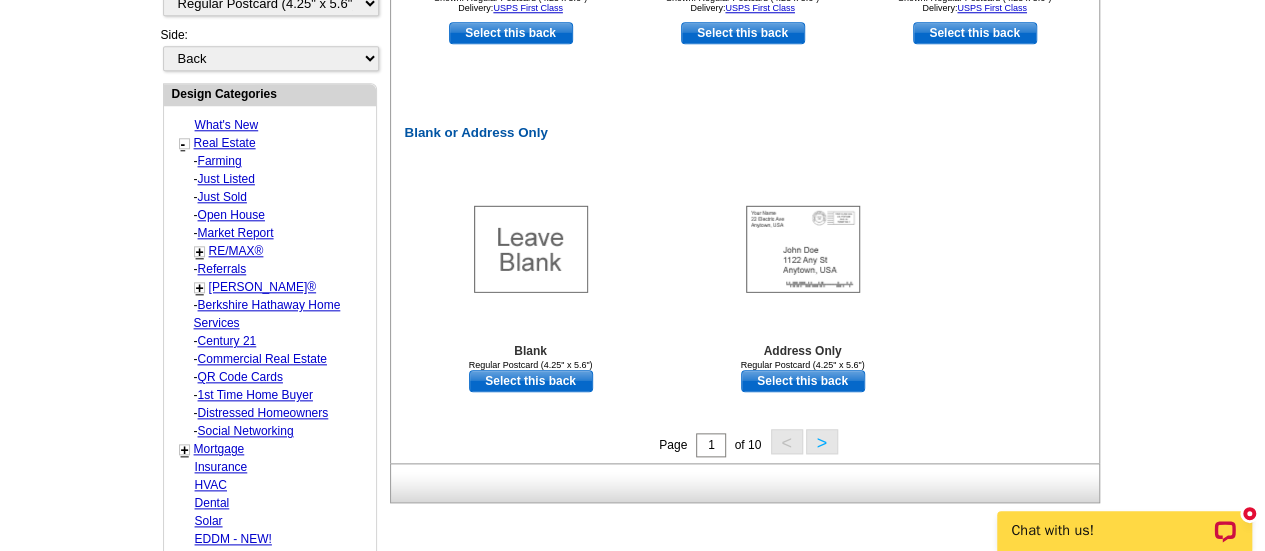 scroll, scrollTop: 995, scrollLeft: 0, axis: vertical 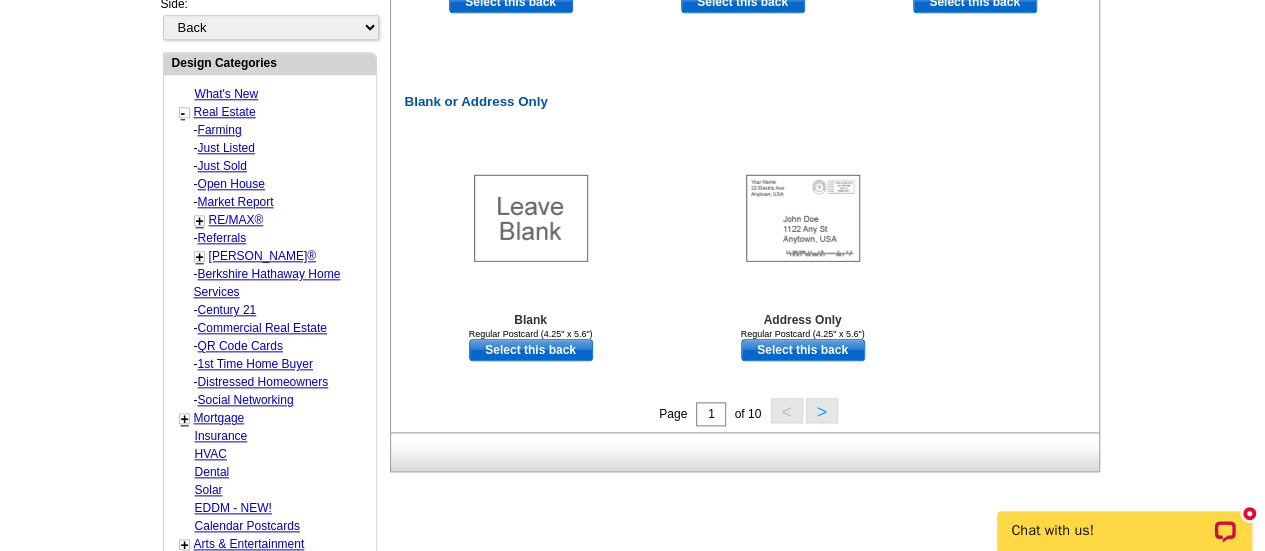 click on ">" at bounding box center [822, 410] 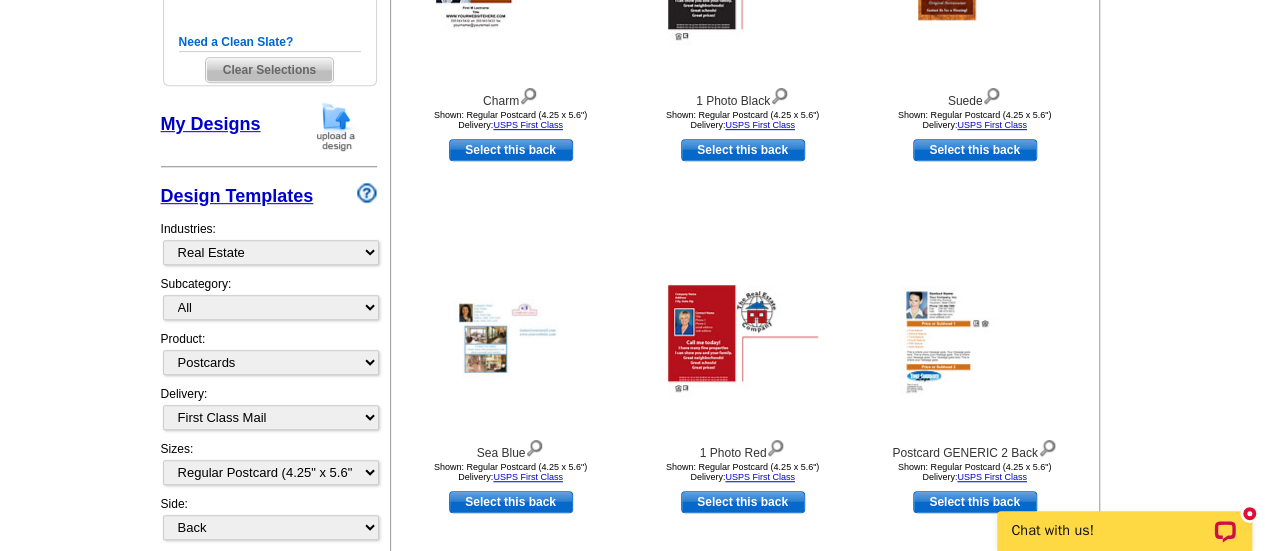 scroll, scrollTop: 595, scrollLeft: 0, axis: vertical 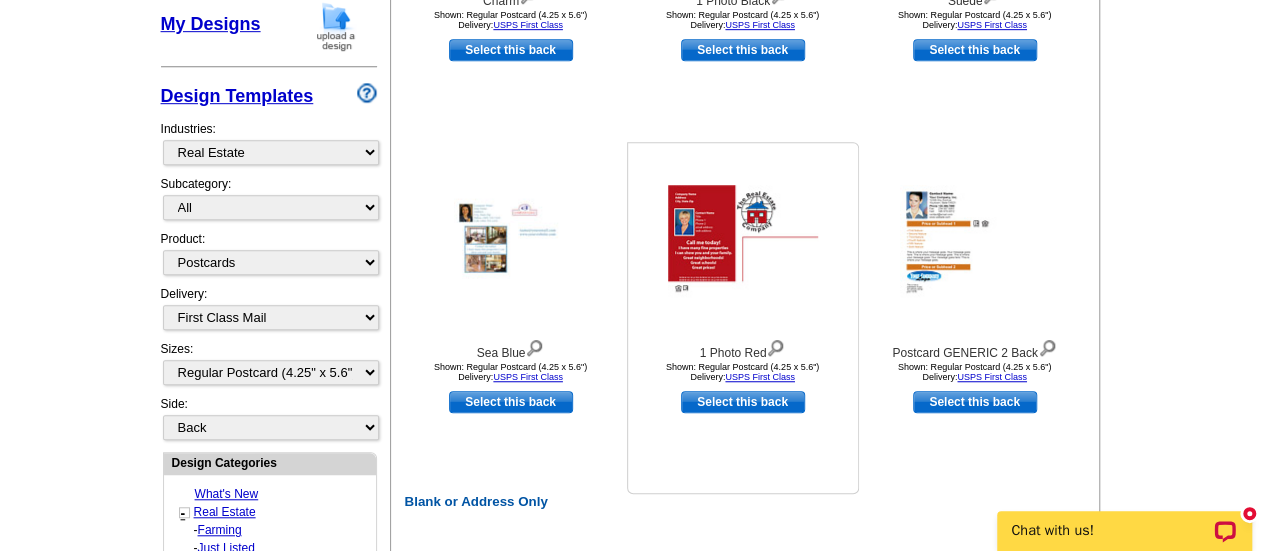 click on "Shown: Regular Postcard (4.25 x 5.6")
Delivery:  USPS First Class" at bounding box center [743, 372] 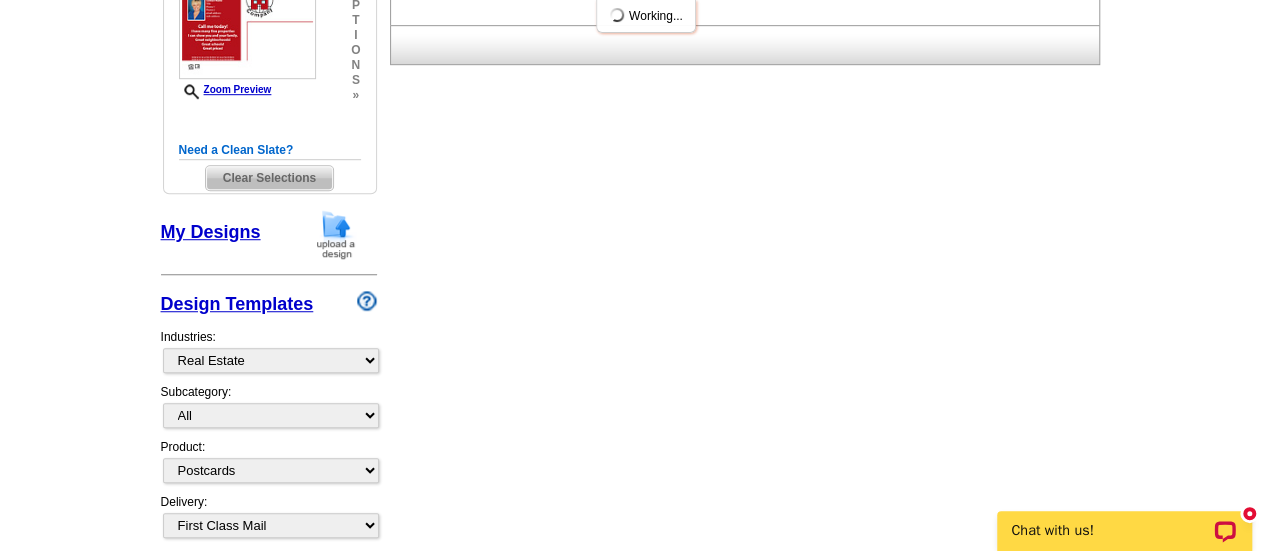 scroll, scrollTop: 803, scrollLeft: 0, axis: vertical 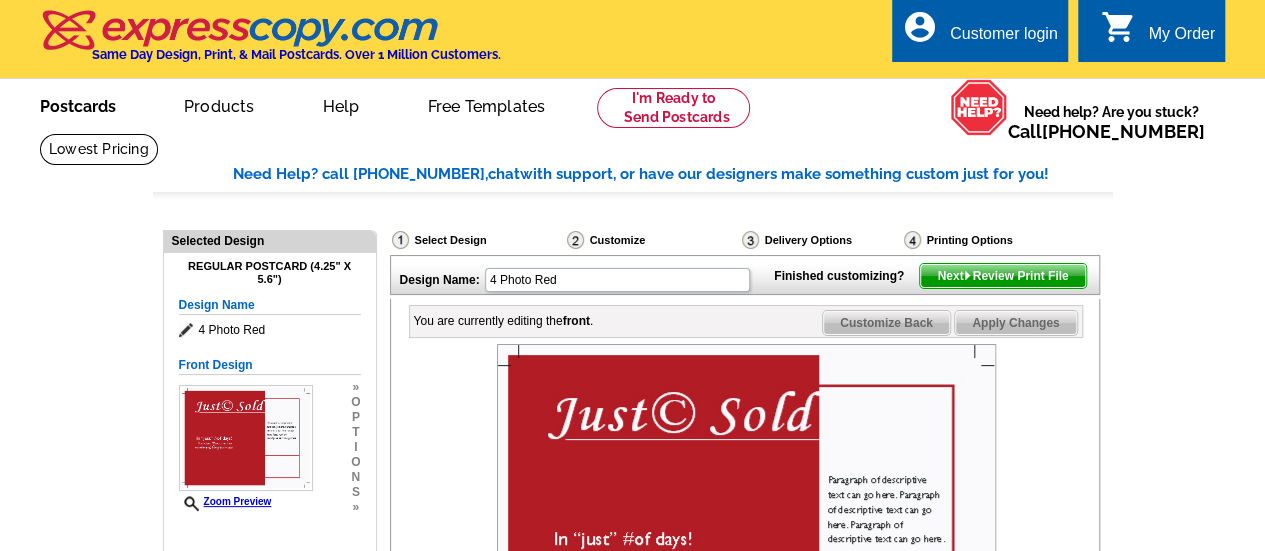 click on "Postcards" at bounding box center [78, 104] 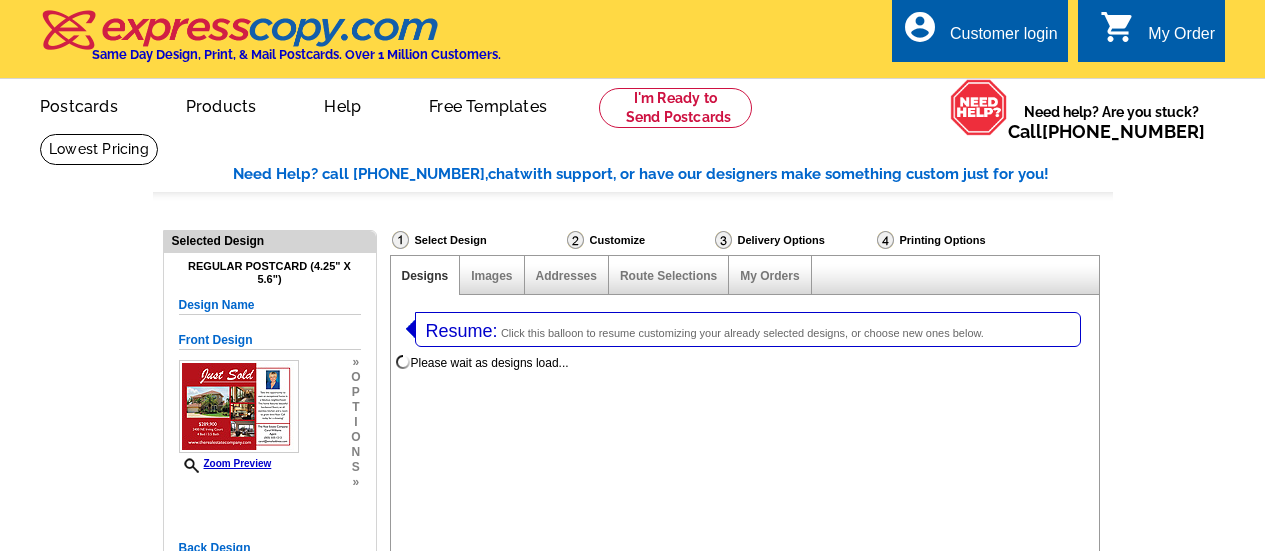 select on "1" 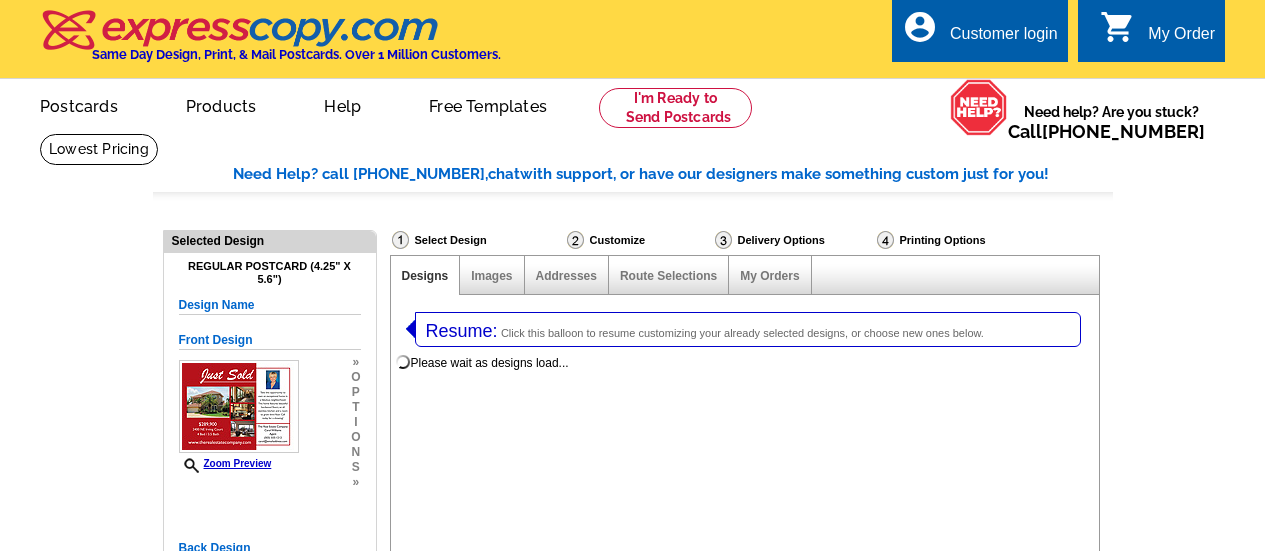 select on "1" 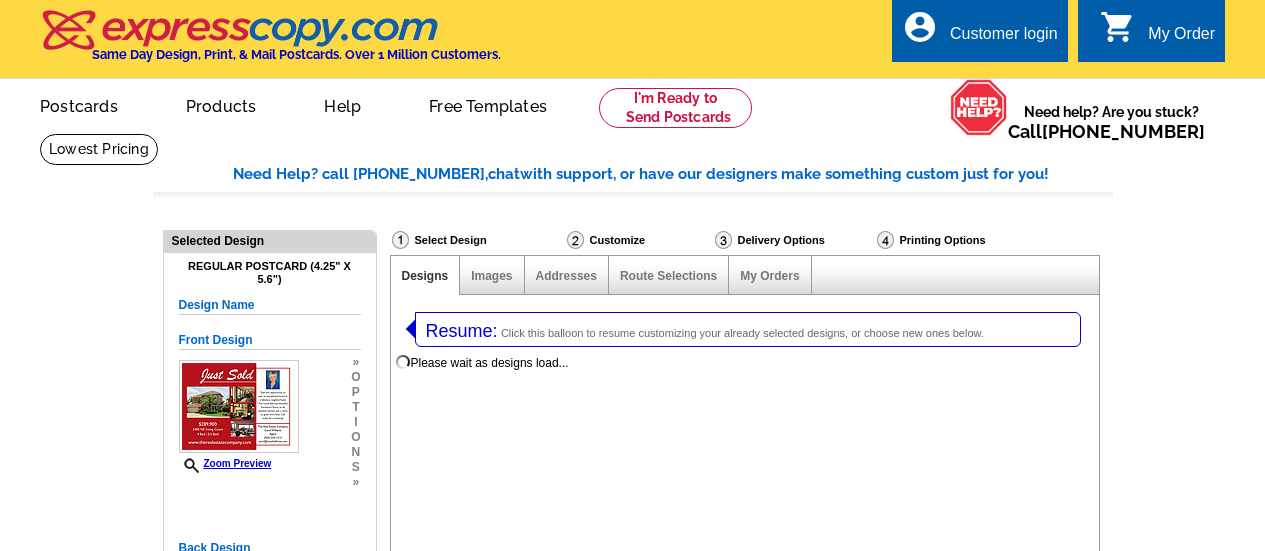 scroll, scrollTop: 0, scrollLeft: 0, axis: both 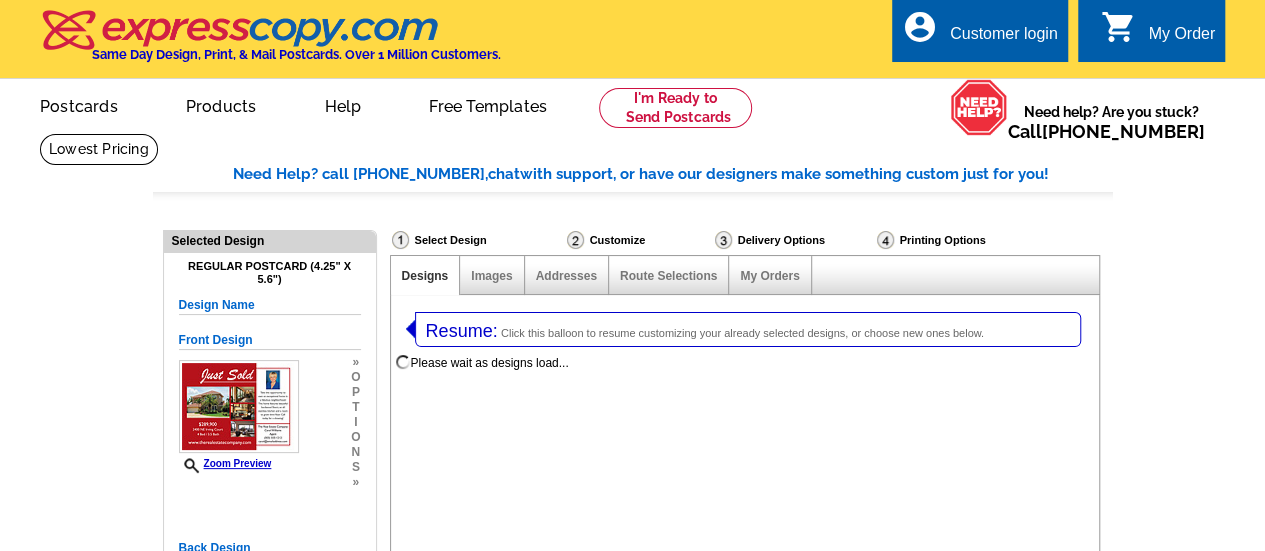 select on "785" 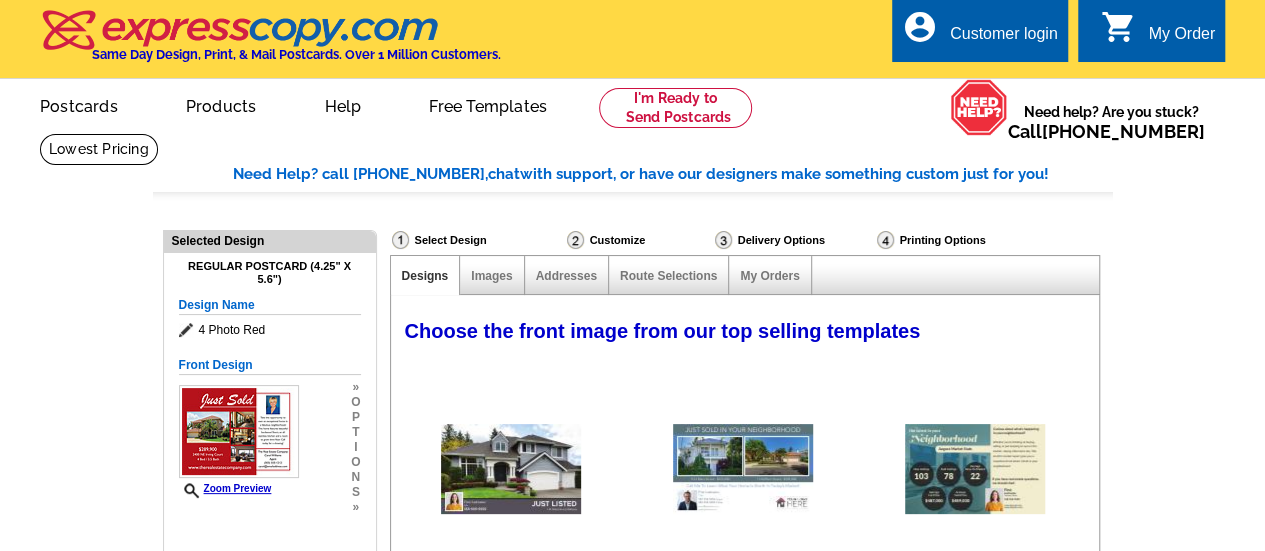 scroll, scrollTop: 0, scrollLeft: 0, axis: both 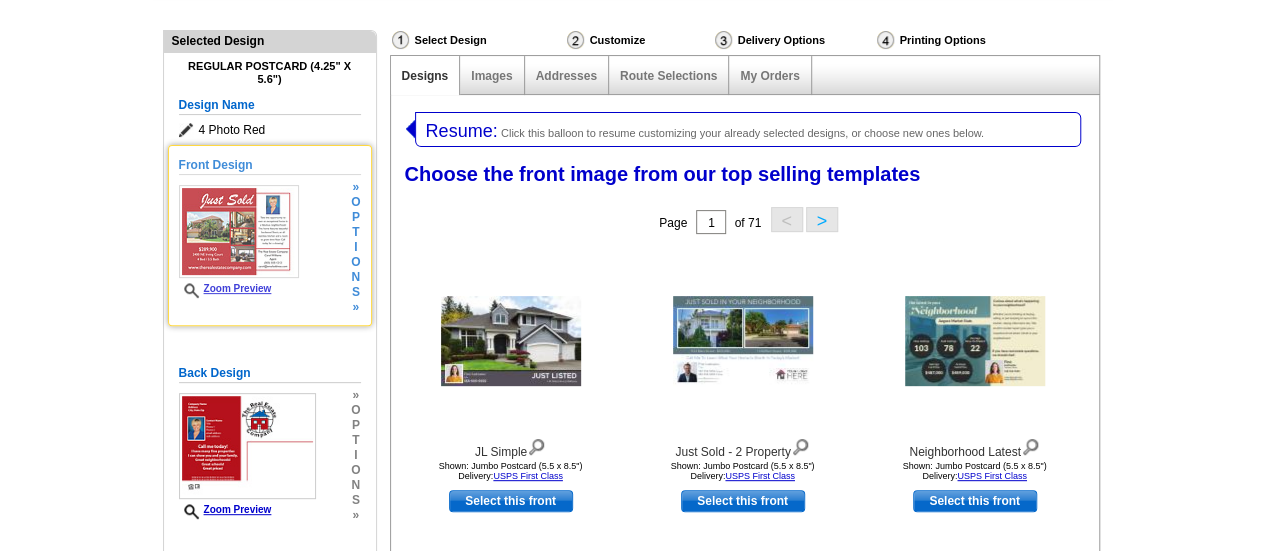 click on "Zoom Preview" at bounding box center [225, 288] 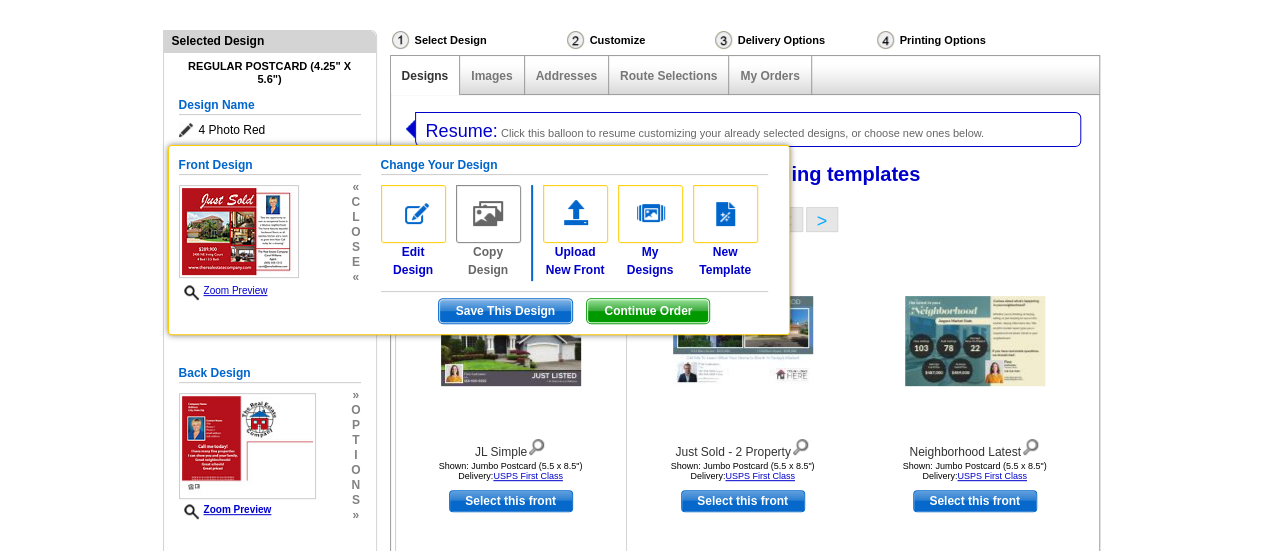 click on "JL Simple
Shown: Jumbo Postcard (5.5 x 8.5")
Delivery:  USPS First Class" at bounding box center (511, 366) 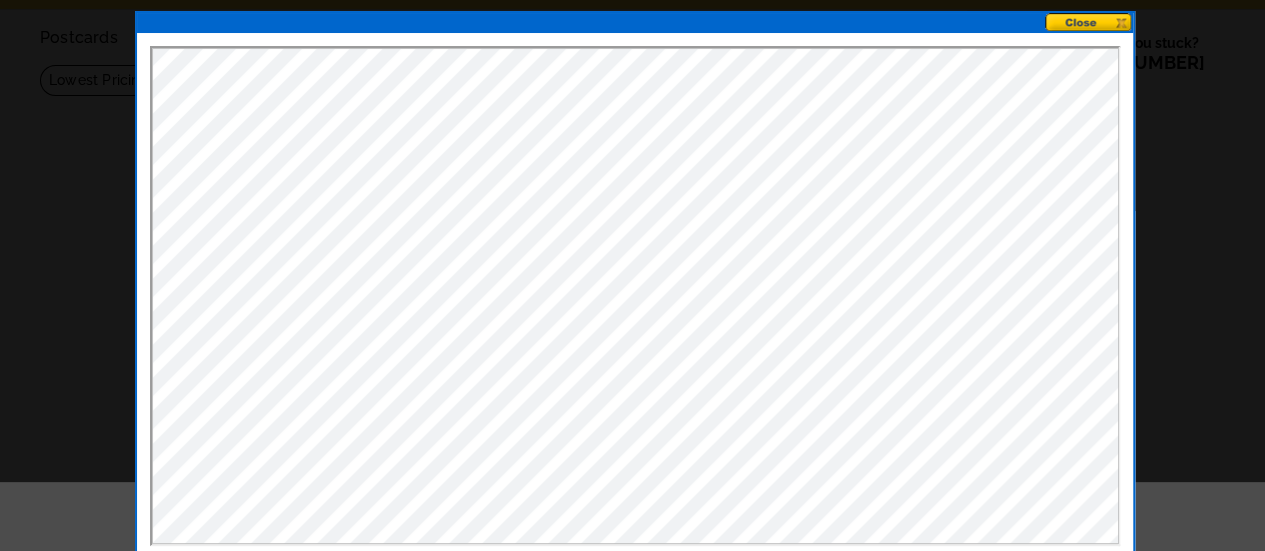 scroll, scrollTop: 100, scrollLeft: 0, axis: vertical 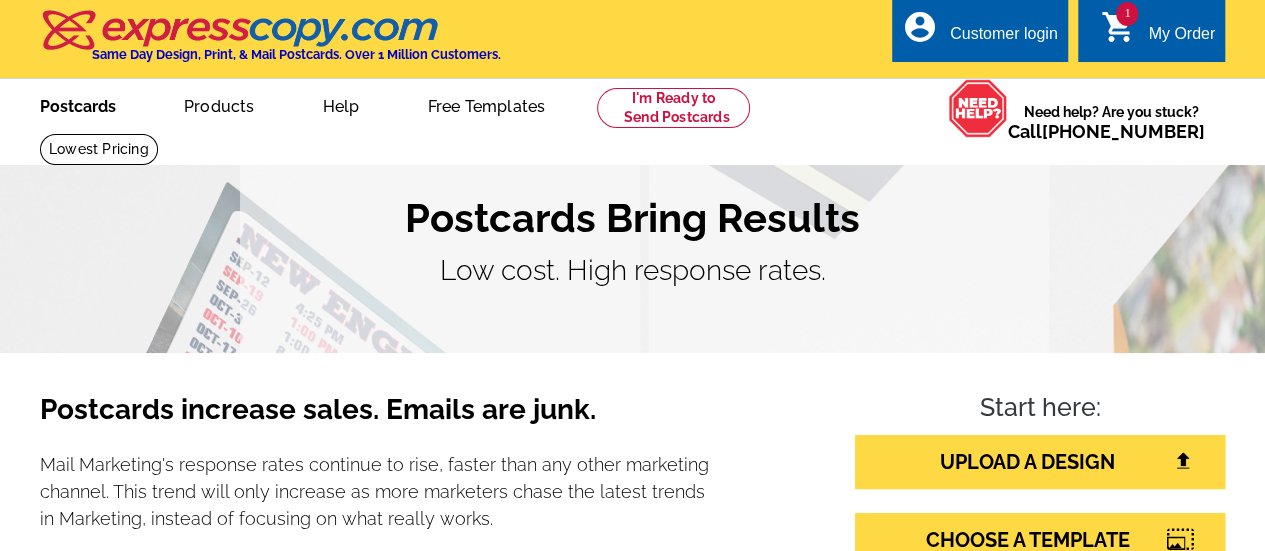 click on "Postcards" at bounding box center (78, 104) 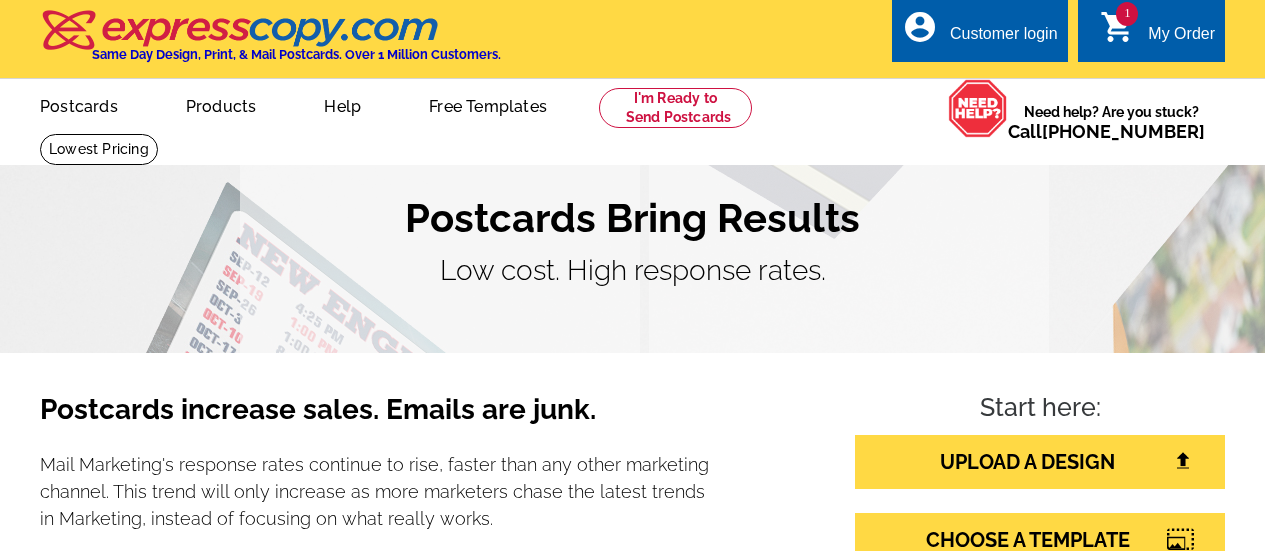 scroll, scrollTop: 0, scrollLeft: 0, axis: both 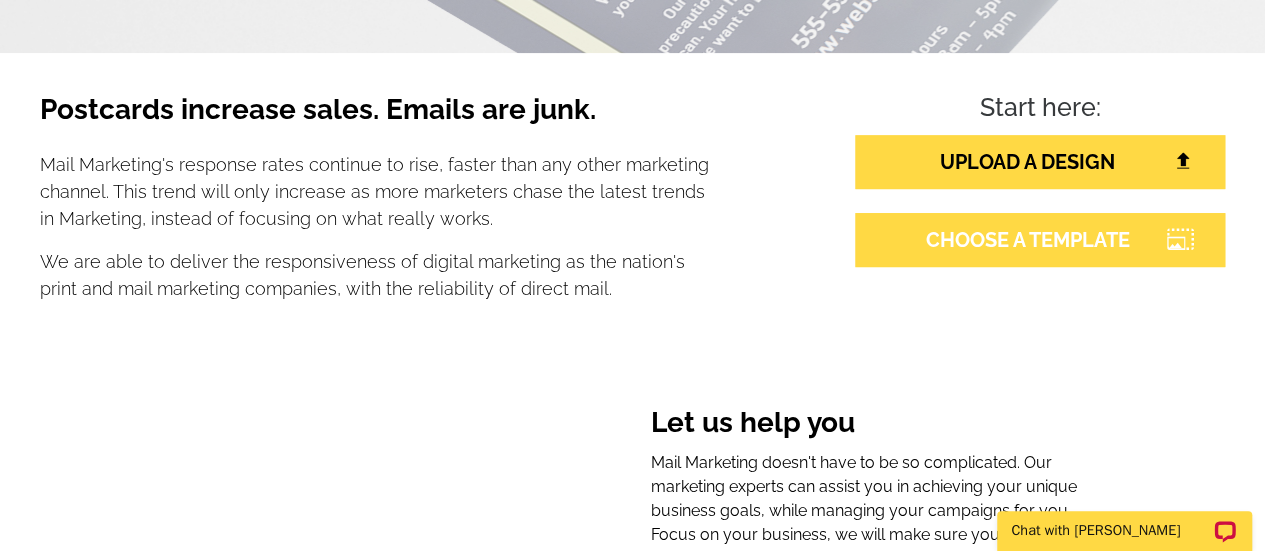 click on "CHOOSE
A TEMPLATE" at bounding box center (1040, 240) 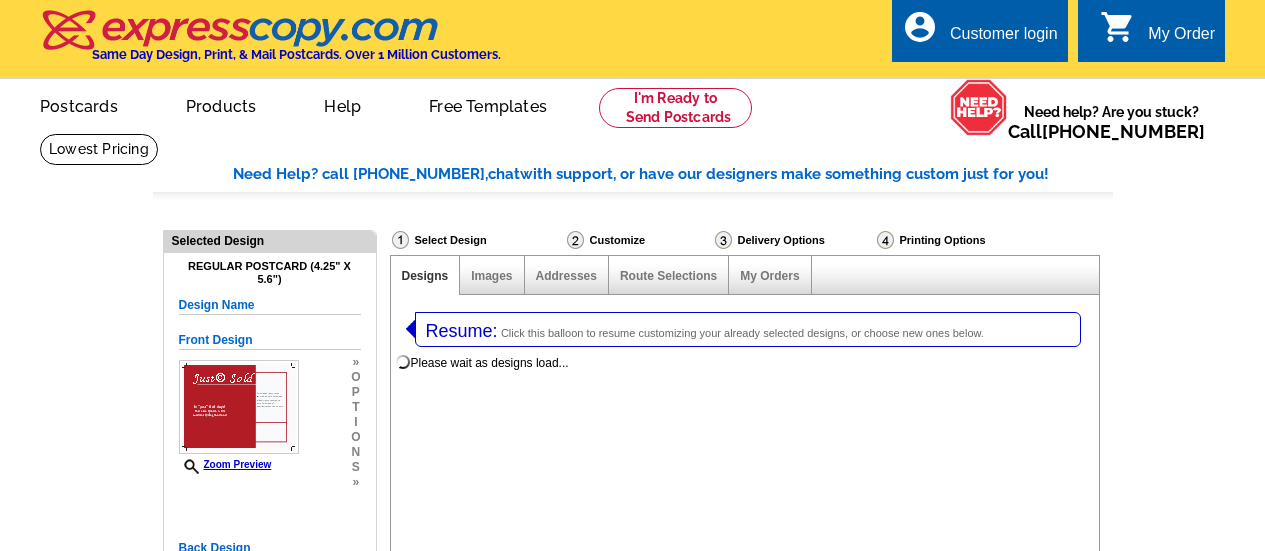 select on "1" 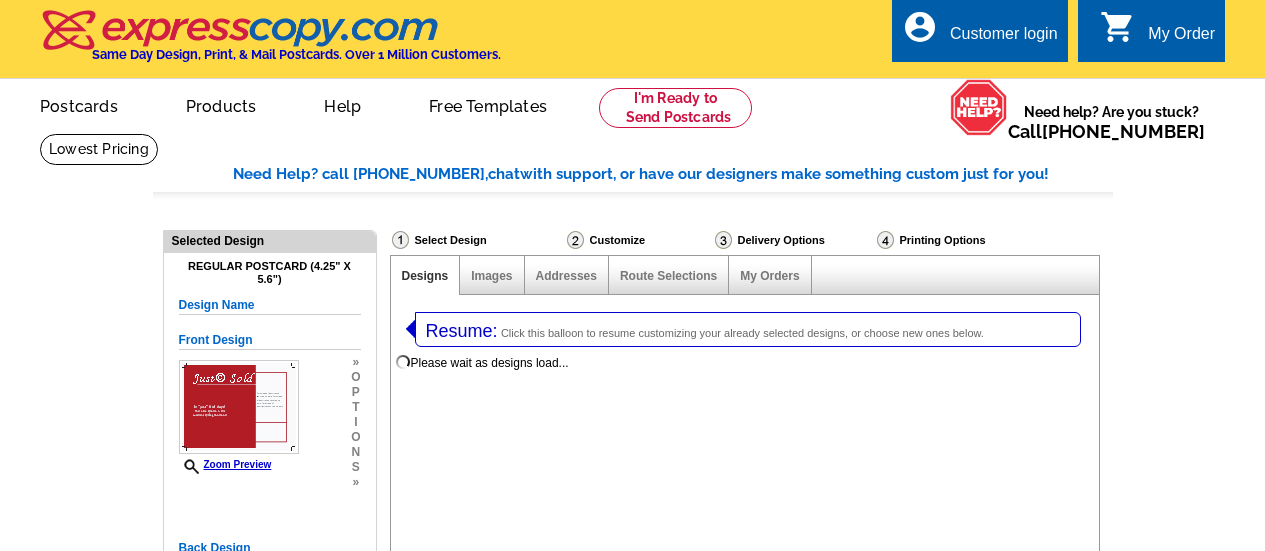 select on "1" 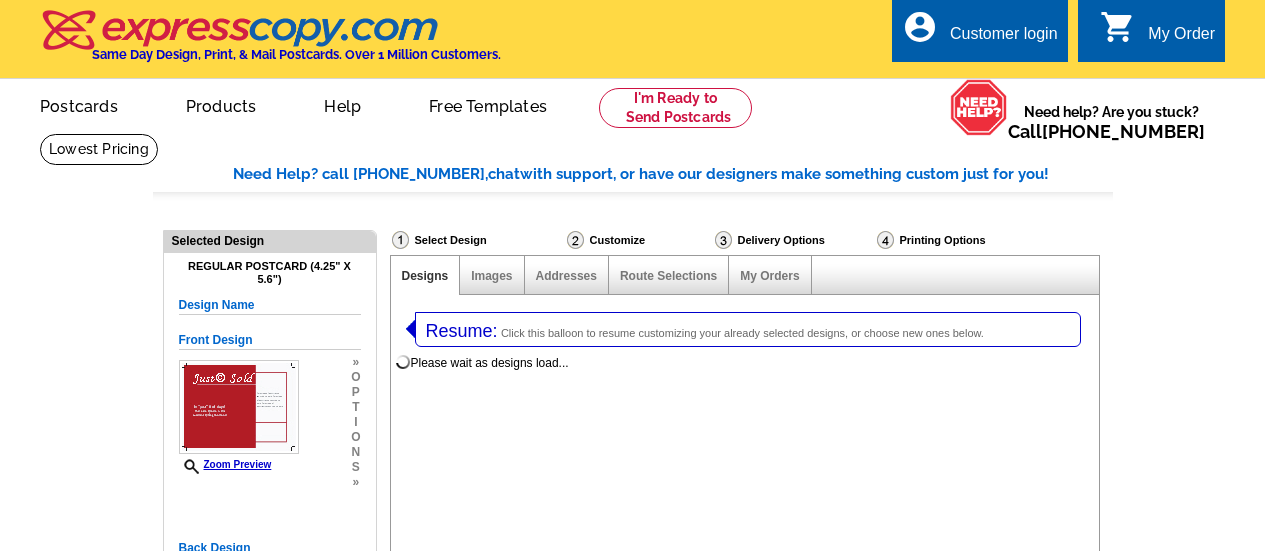 scroll, scrollTop: 0, scrollLeft: 0, axis: both 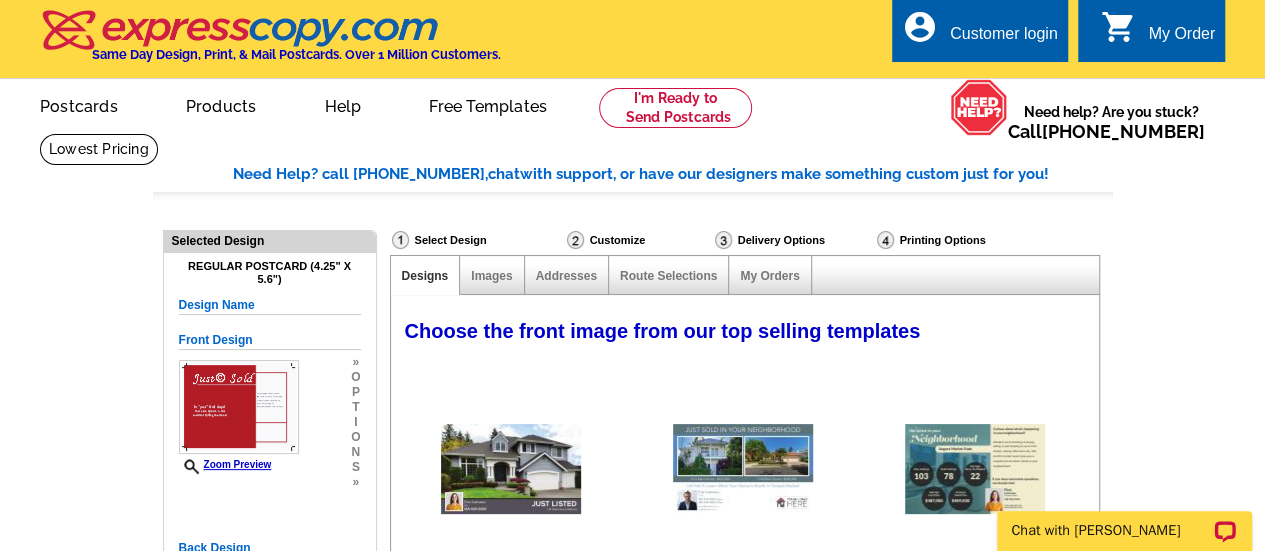 select on "785" 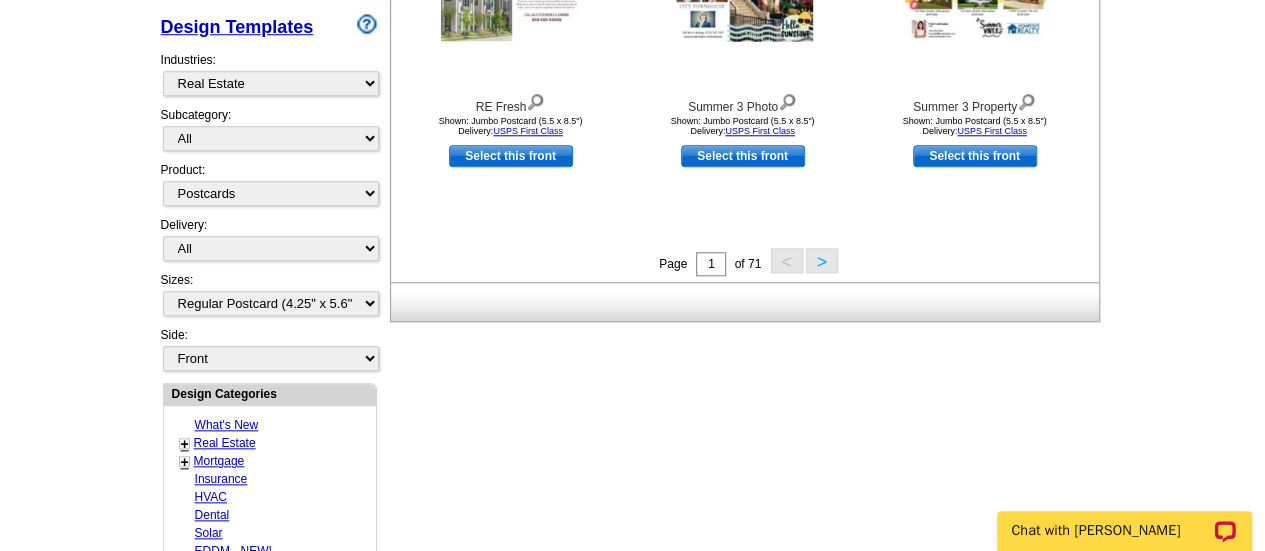 scroll, scrollTop: 900, scrollLeft: 0, axis: vertical 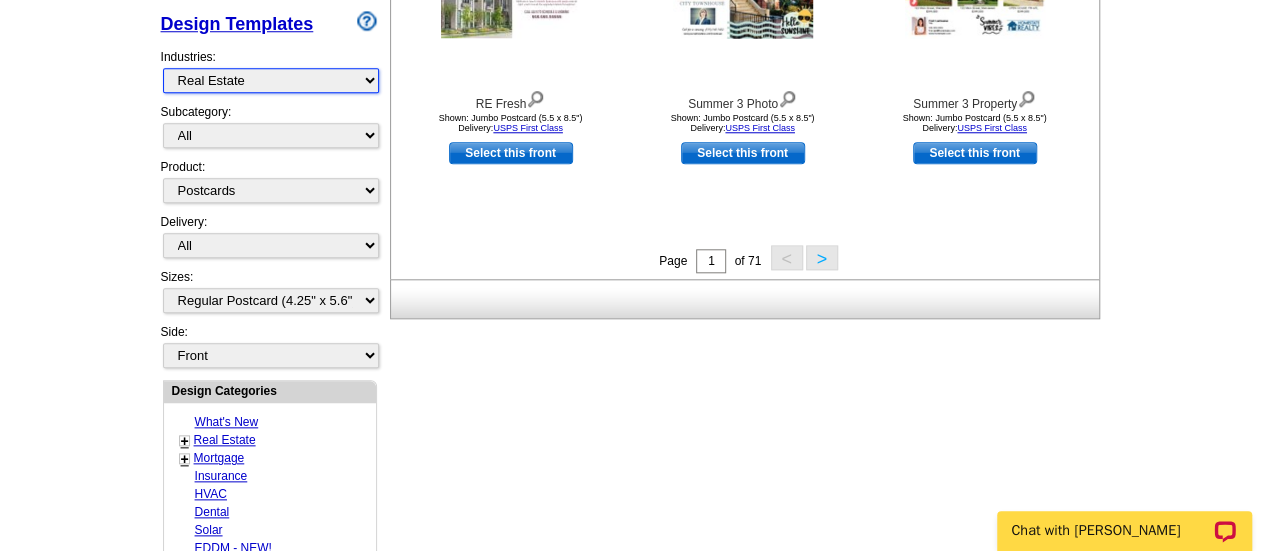 click on "What's New Real Estate Mortgage Insurance HVAC Dental Solar EDDM - NEW! Calendar Postcards Arts & Entertainment Assisted Living Automotive Beauty & Fitness Business Services Education, Camps & Childcare Financial Services Food & Beverage Healthcare Holiday Home Services Keep-in-Touch Legal Non-Profit Personal Projects Pets & Veterinarians Photo Cards Religion & Faith Retail Seasonal Sports & Recreation Sports Schedules Travel Greeting Cards All Postcards All Flyers & Brochures All Business Cards All Door Hangers All Greeting Cards" at bounding box center (271, 80) 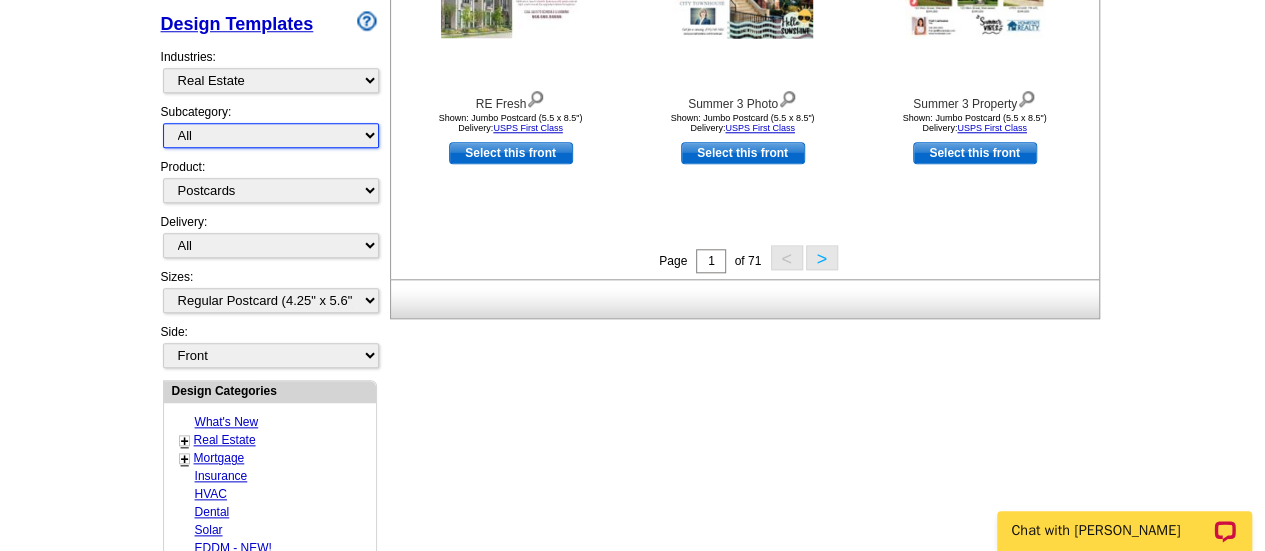 click on "All RE/MAX® Referrals Keller Williams® Berkshire Hathaway Home Services Century 21 Commercial Real Estate QR Code Cards 1st Time Home Buyer Distressed Homeowners Social Networking Farming Just Listed Just Sold Open House Market Report" at bounding box center [271, 135] 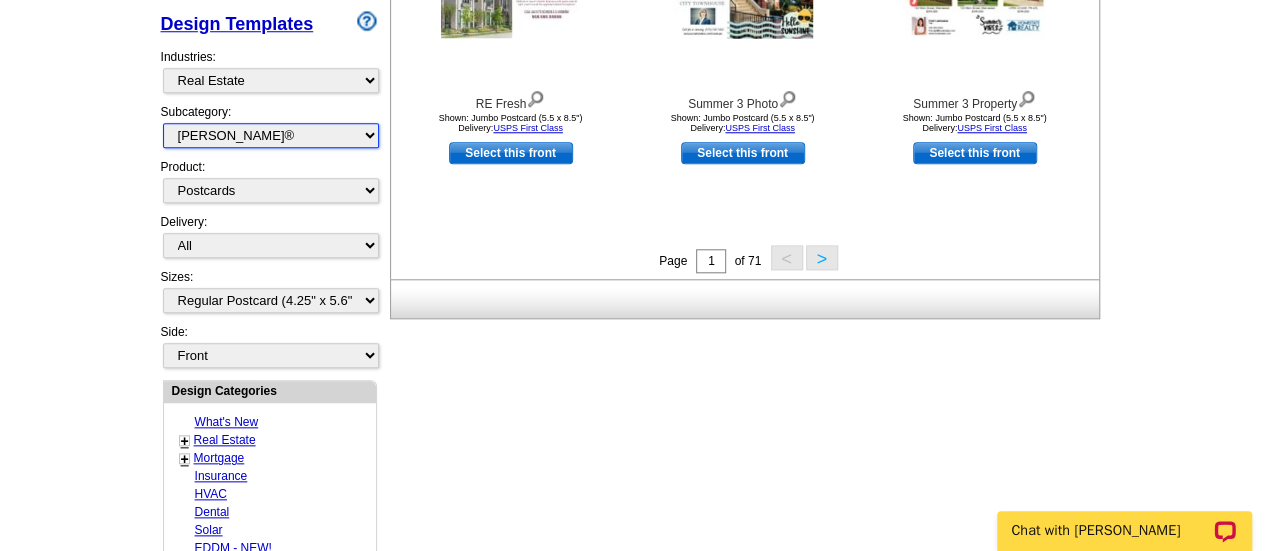click on "All RE/MAX® Referrals Keller Williams® Berkshire Hathaway Home Services Century 21 Commercial Real Estate QR Code Cards 1st Time Home Buyer Distressed Homeowners Social Networking Farming Just Listed Just Sold Open House Market Report" at bounding box center [271, 135] 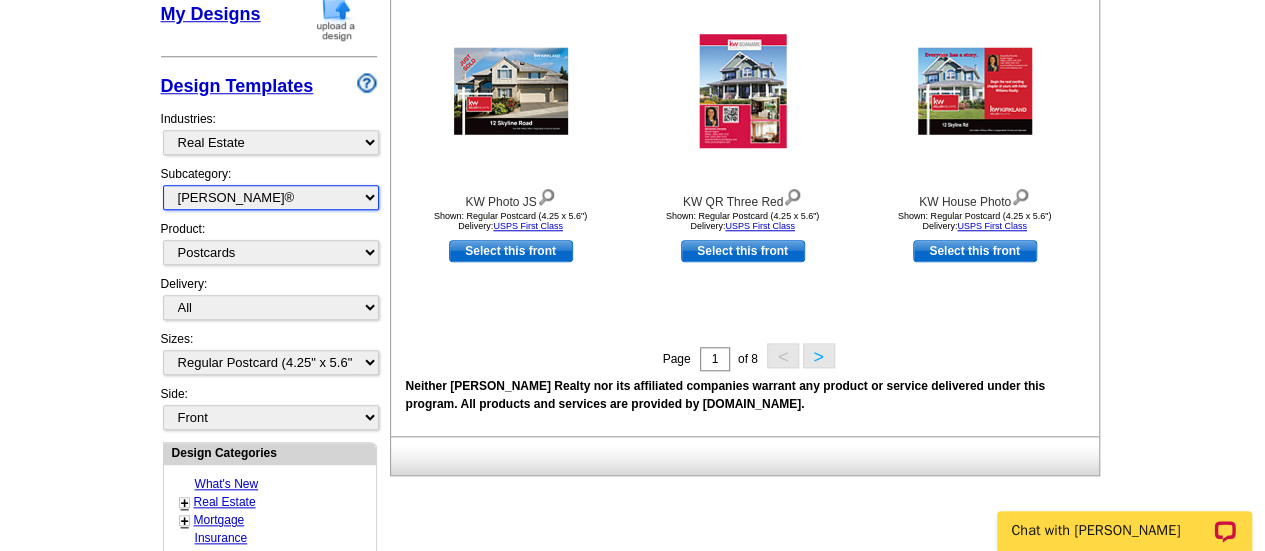 scroll, scrollTop: 844, scrollLeft: 0, axis: vertical 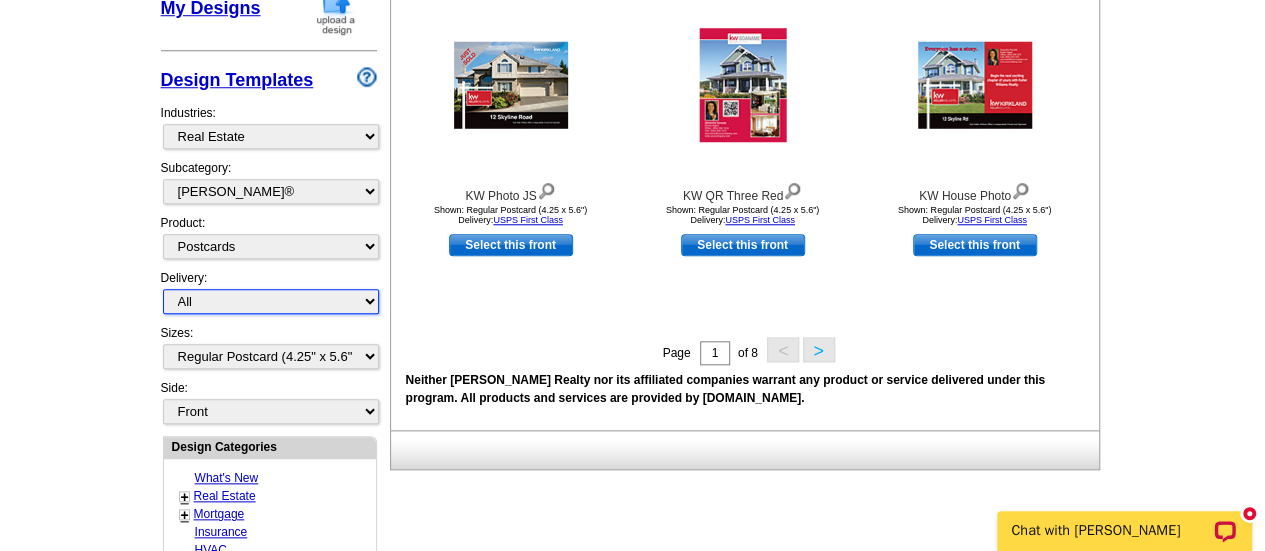 click on "All
First Class Mail
Shipped to Me
EDDM Save 66% on Postage" at bounding box center [271, 301] 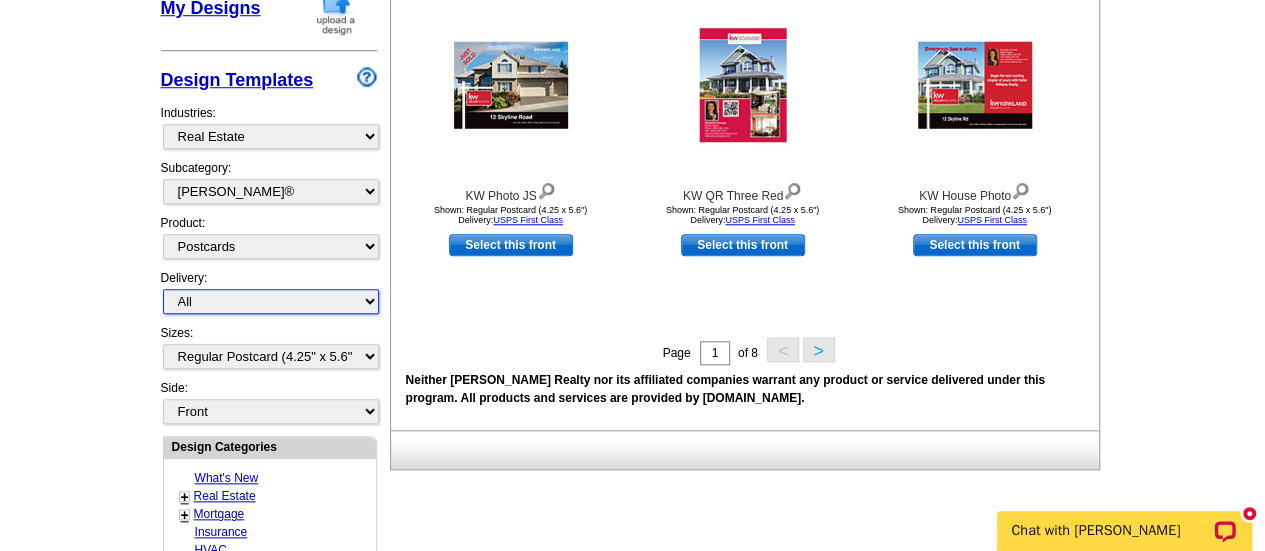 select on "1" 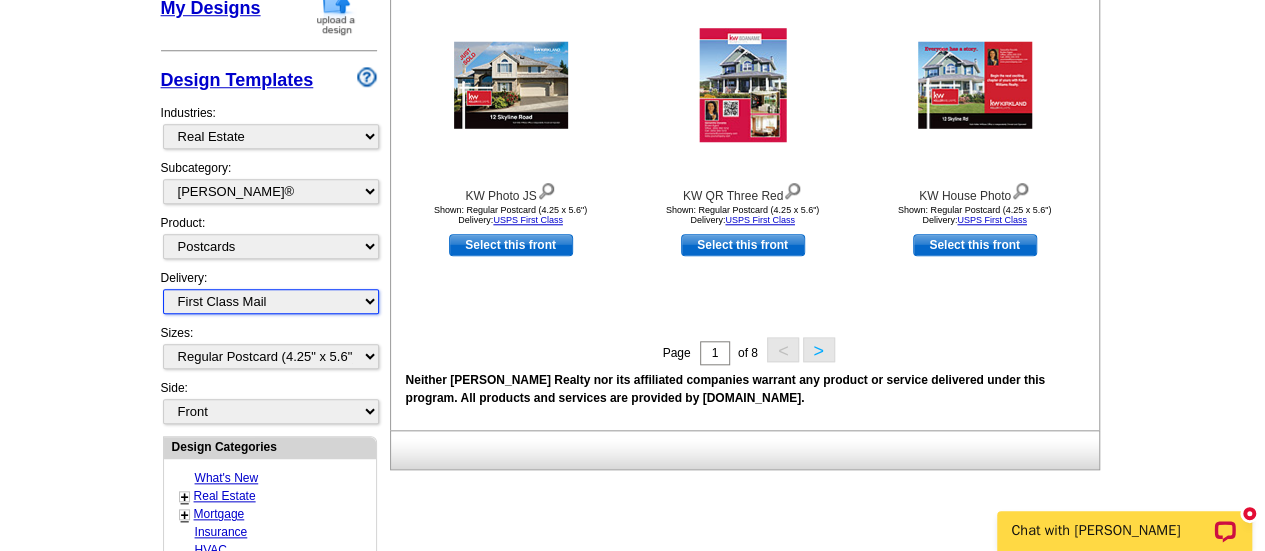 click on "All
First Class Mail
Shipped to Me
EDDM Save 66% on Postage" at bounding box center [271, 301] 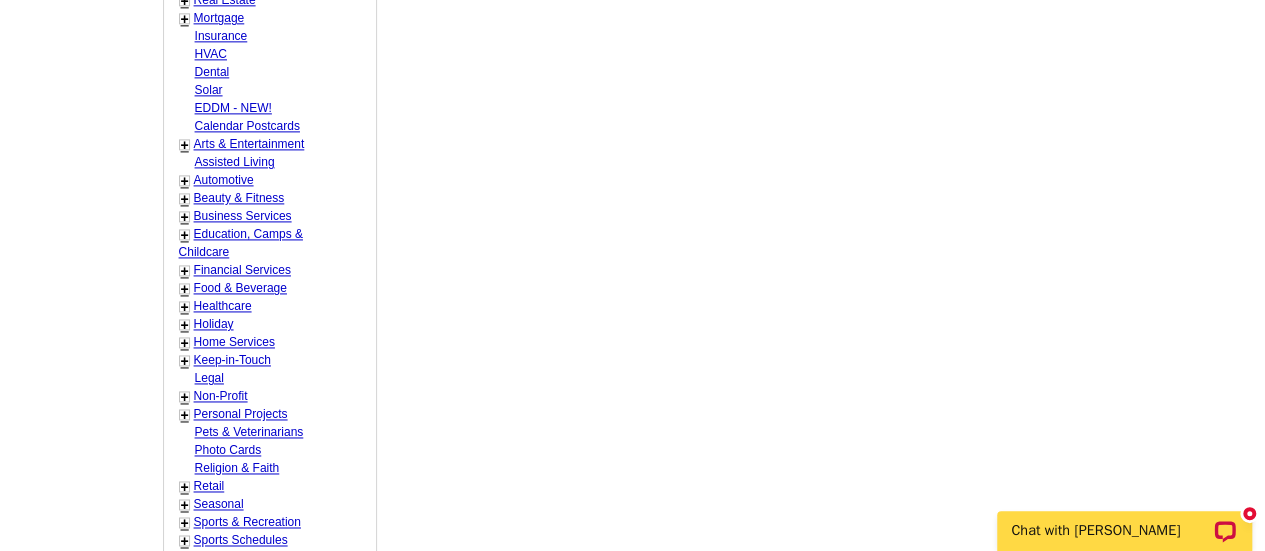 scroll, scrollTop: 1247, scrollLeft: 0, axis: vertical 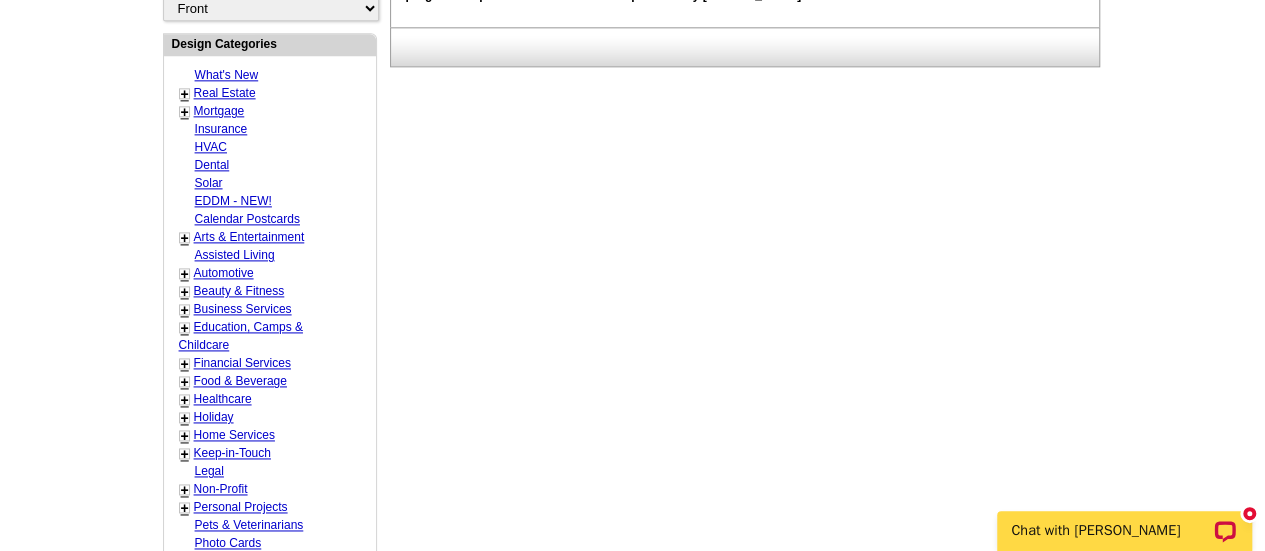 click on "+" at bounding box center [185, 94] 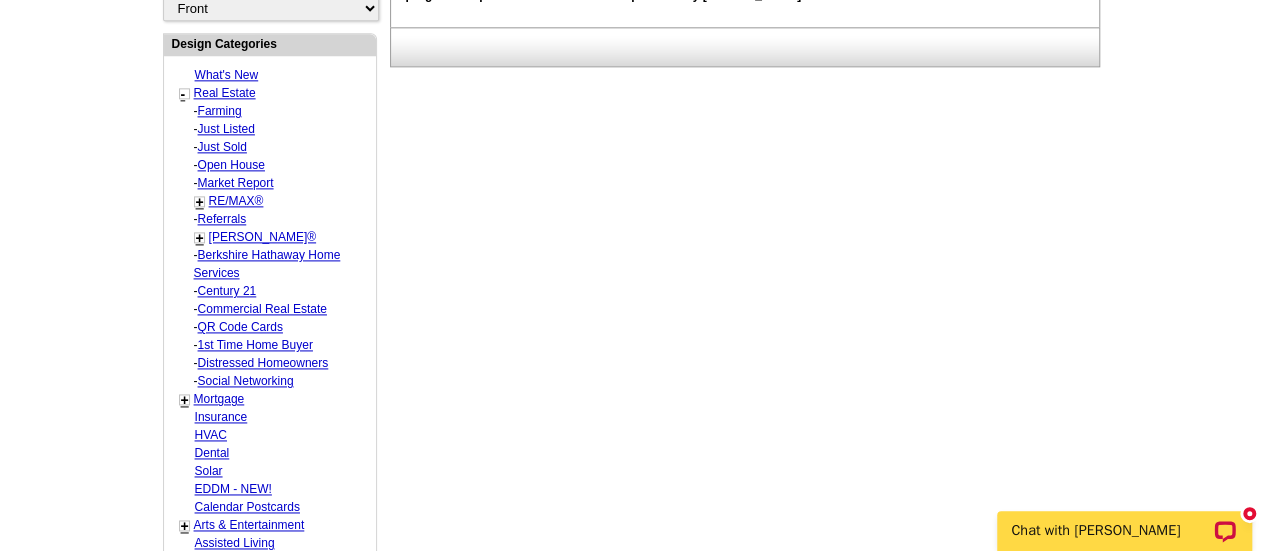 click on "Just Sold" at bounding box center [220, 111] 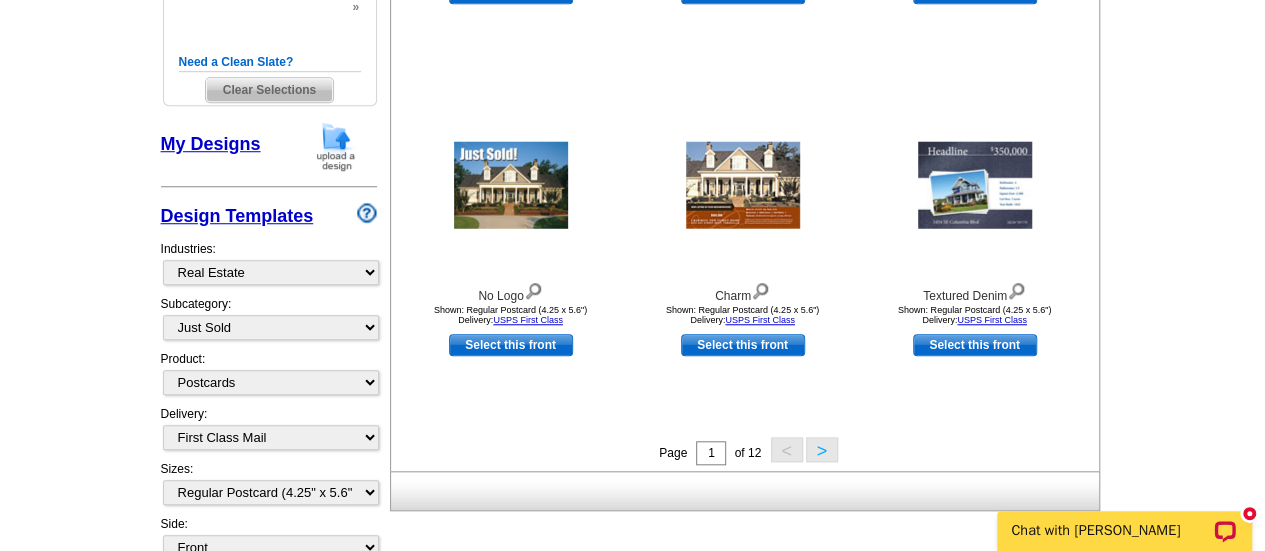 scroll, scrollTop: 808, scrollLeft: 0, axis: vertical 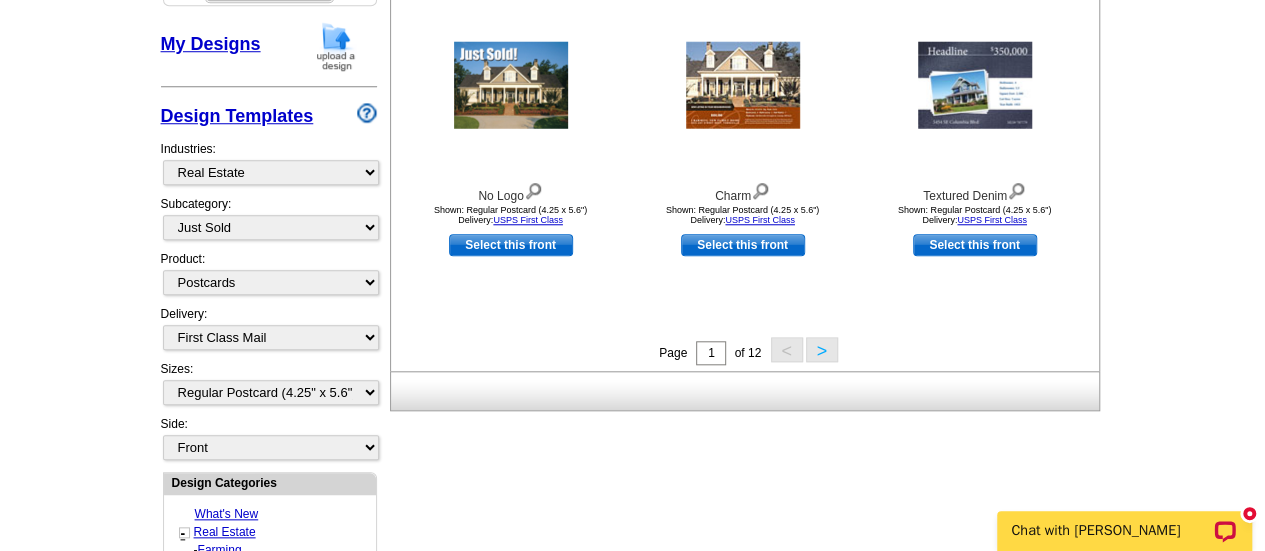 click on ">" at bounding box center (822, 349) 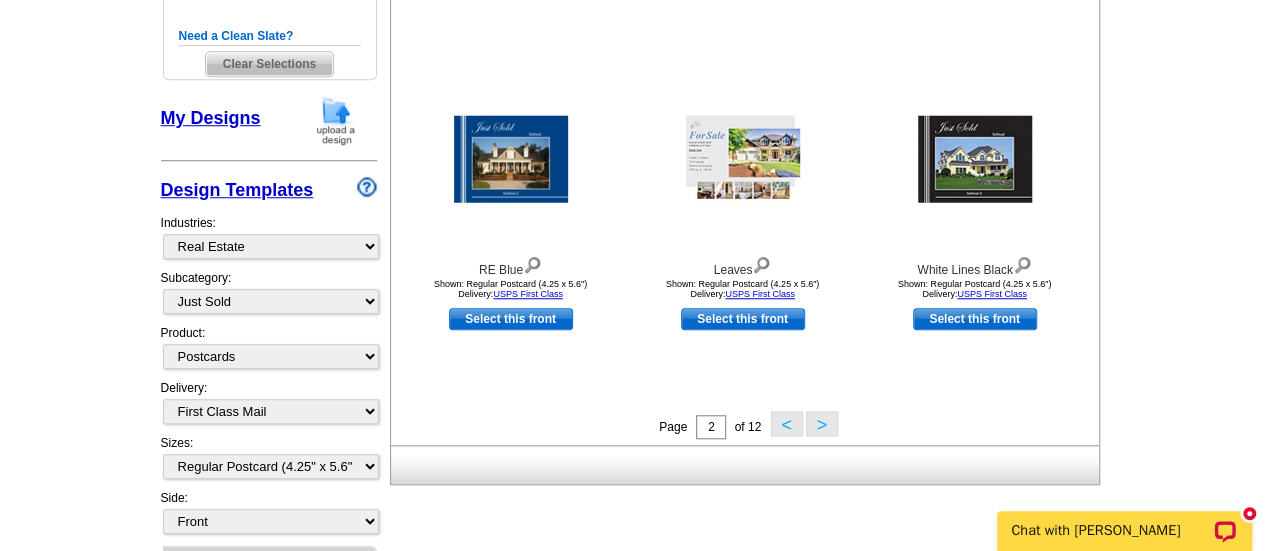 scroll, scrollTop: 808, scrollLeft: 0, axis: vertical 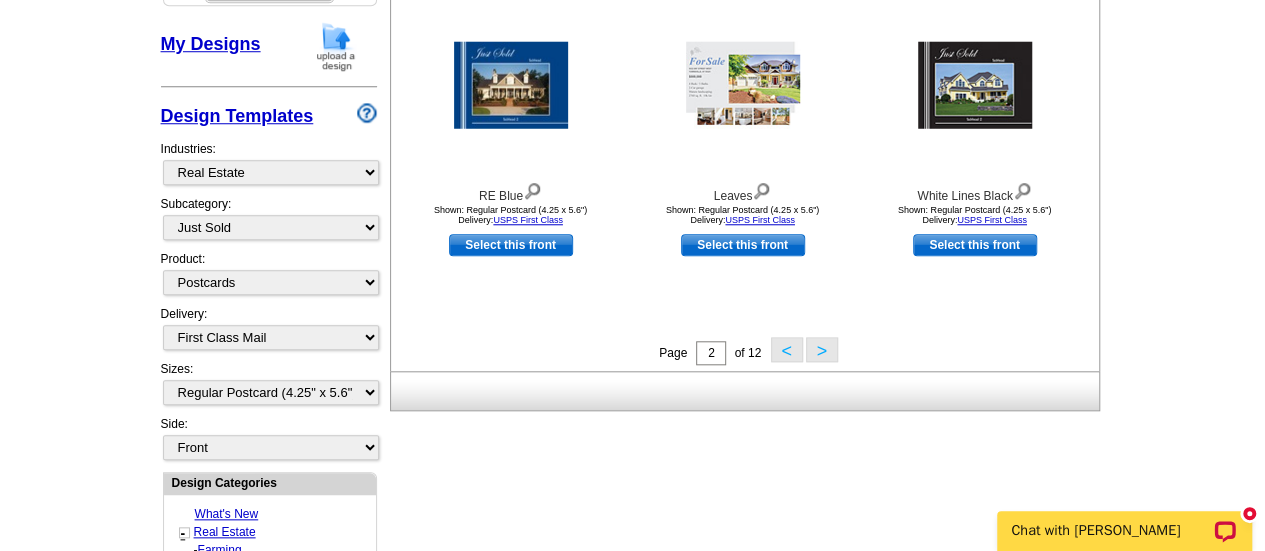 click on ">" at bounding box center (822, 349) 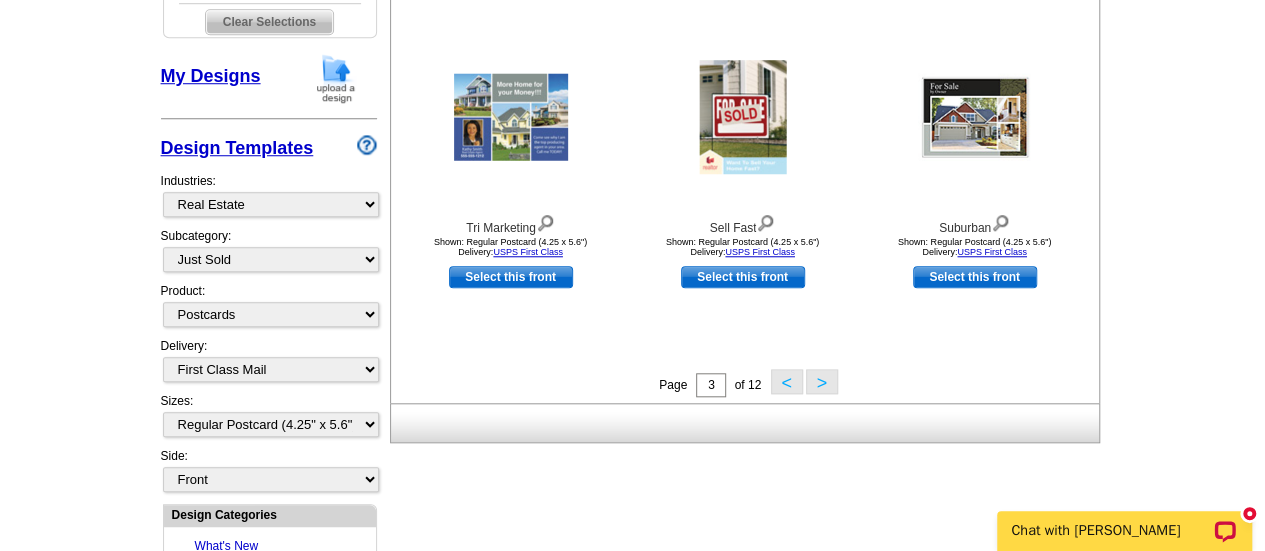 scroll, scrollTop: 808, scrollLeft: 0, axis: vertical 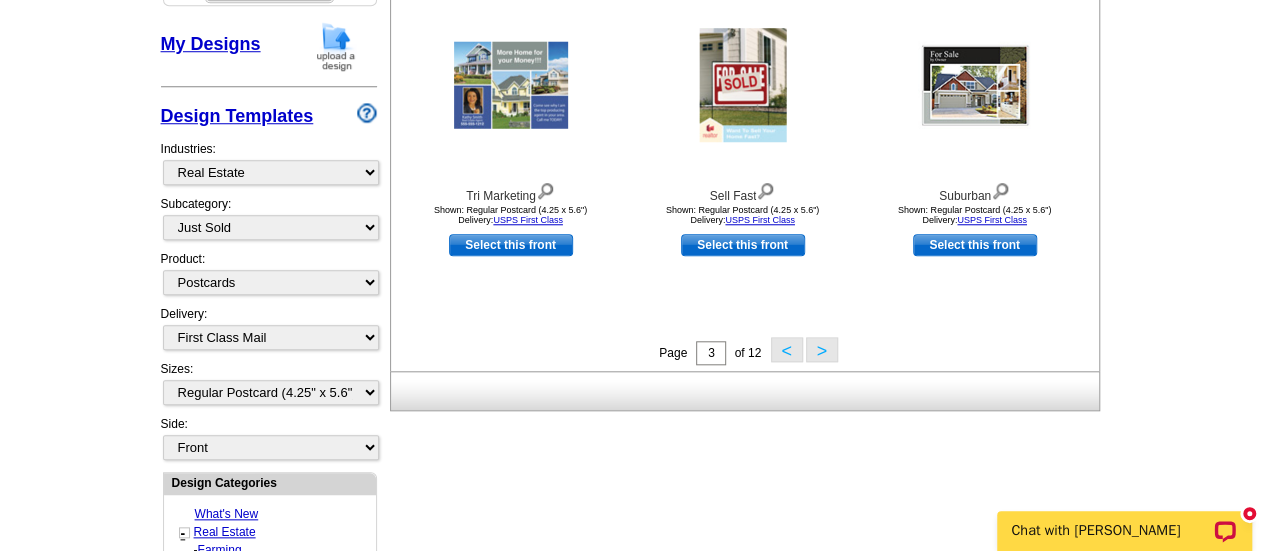 click on ">" at bounding box center (822, 349) 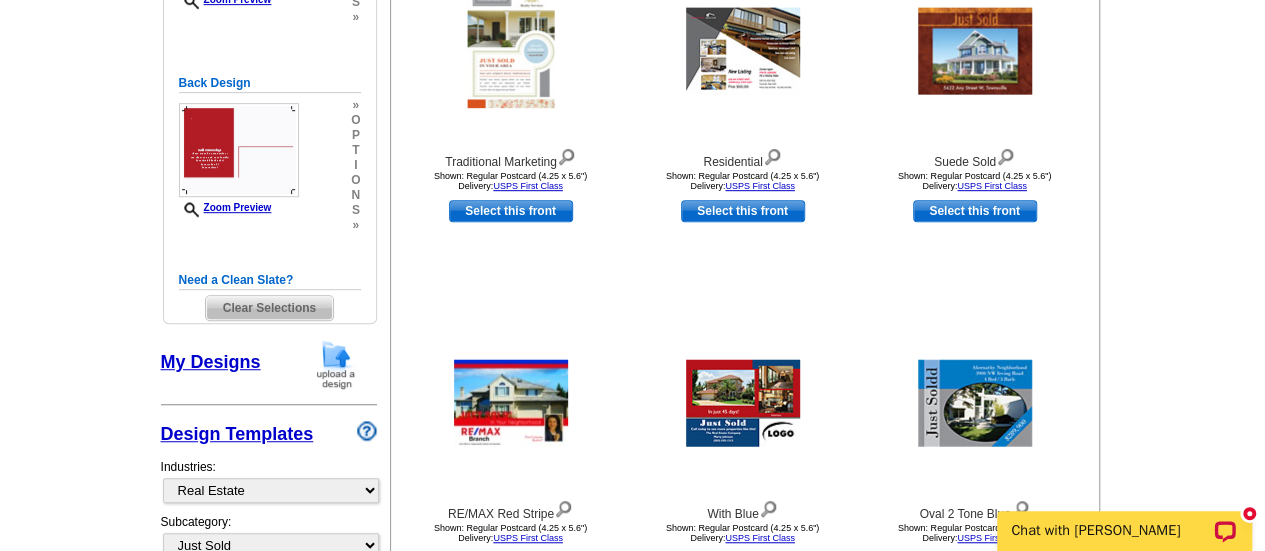 scroll, scrollTop: 700, scrollLeft: 0, axis: vertical 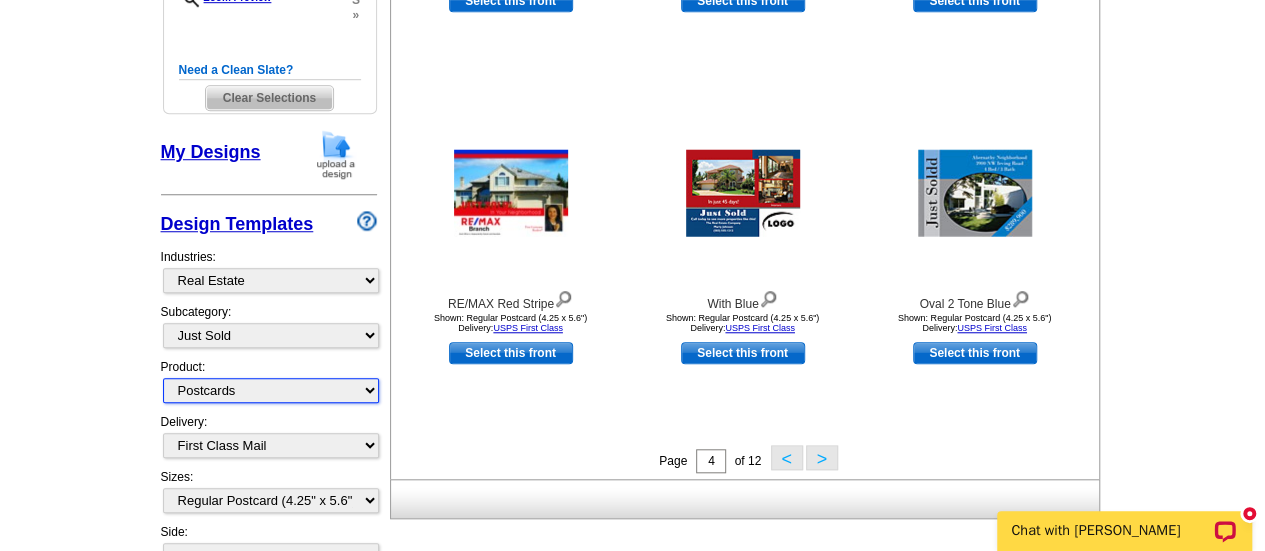 click on "All
Postcards
Letters and flyers
Business Cards
Door Hangers
Greeting Cards" at bounding box center (271, 390) 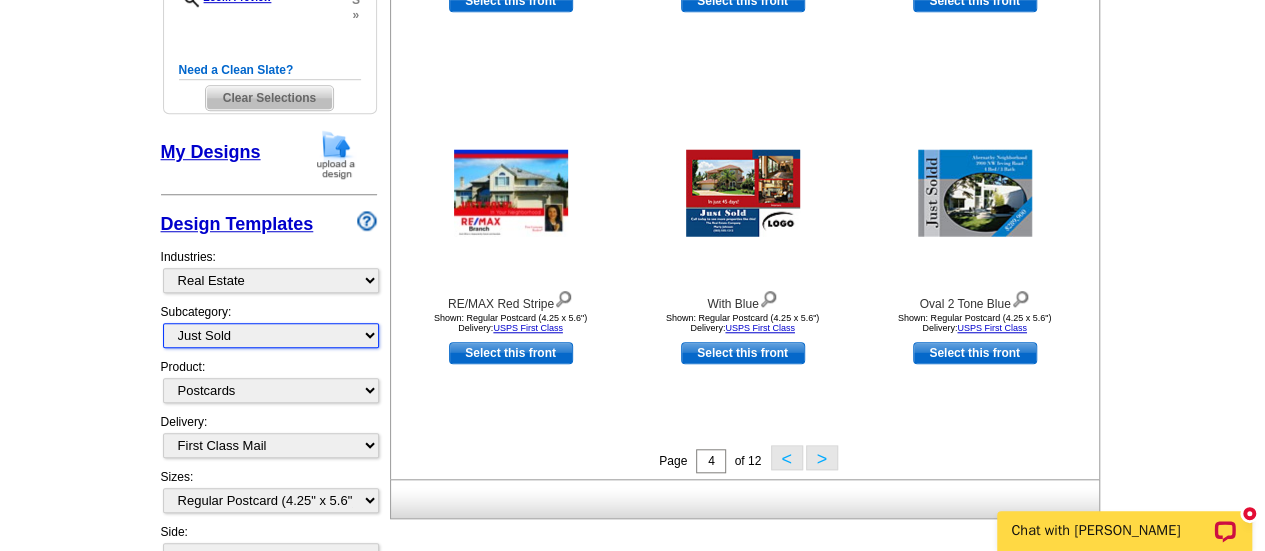 click on "All RE/MAX® Referrals Keller Williams® Berkshire Hathaway Home Services Century 21 Commercial Real Estate QR Code Cards 1st Time Home Buyer Distressed Homeowners Social Networking Farming Just Listed Just Sold Open House Market Report" at bounding box center [271, 335] 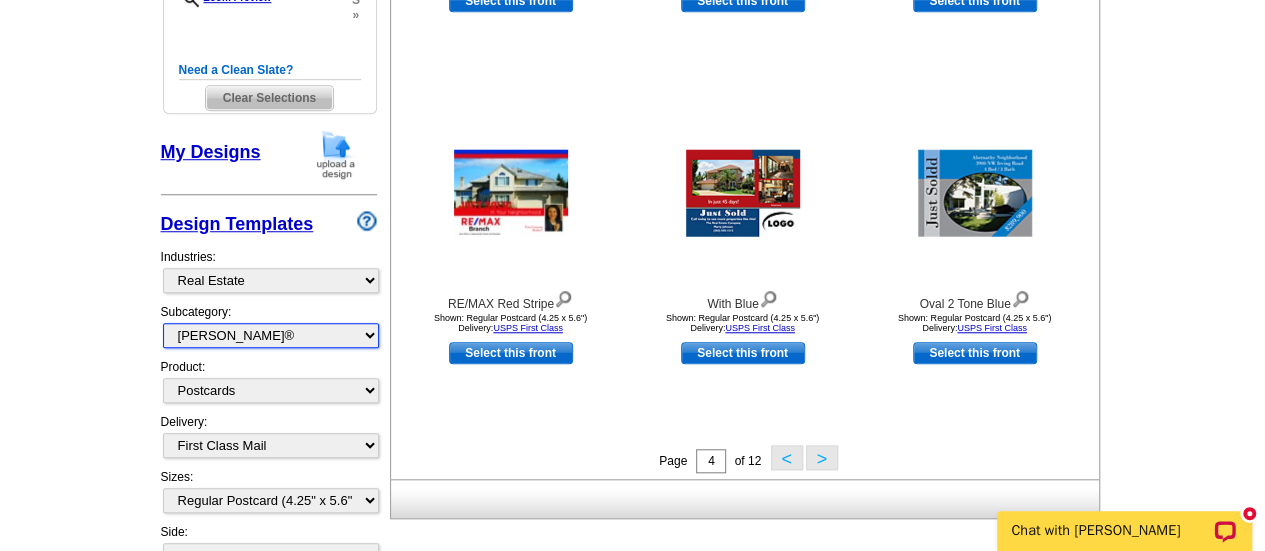 click on "All RE/MAX® Referrals Keller Williams® Berkshire Hathaway Home Services Century 21 Commercial Real Estate QR Code Cards 1st Time Home Buyer Distressed Homeowners Social Networking Farming Just Listed Just Sold Open House Market Report" at bounding box center (271, 335) 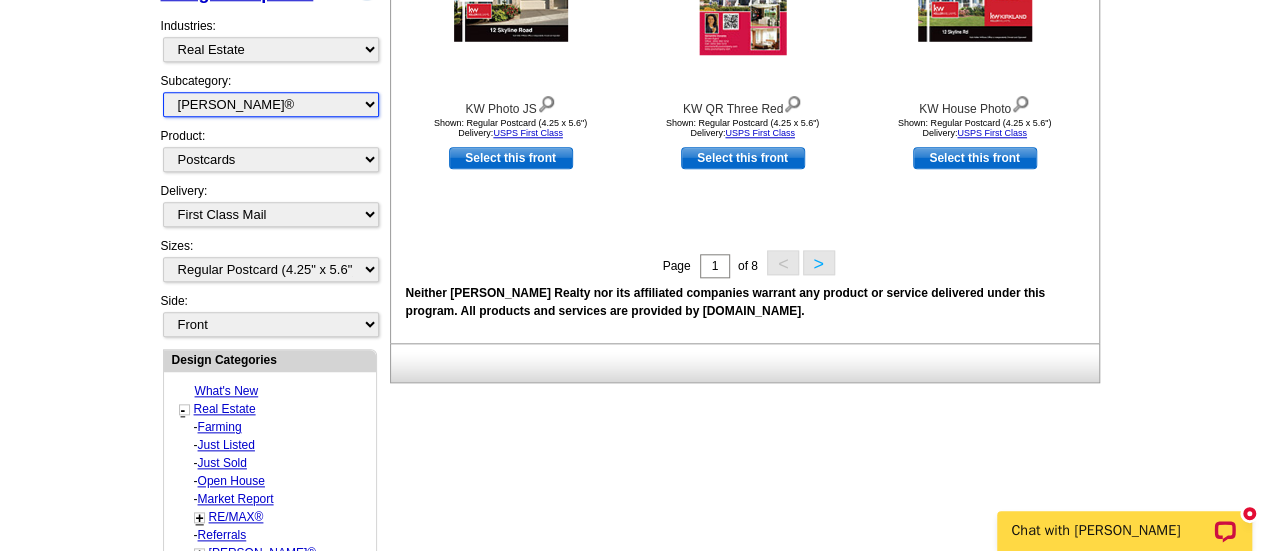 scroll, scrollTop: 944, scrollLeft: 0, axis: vertical 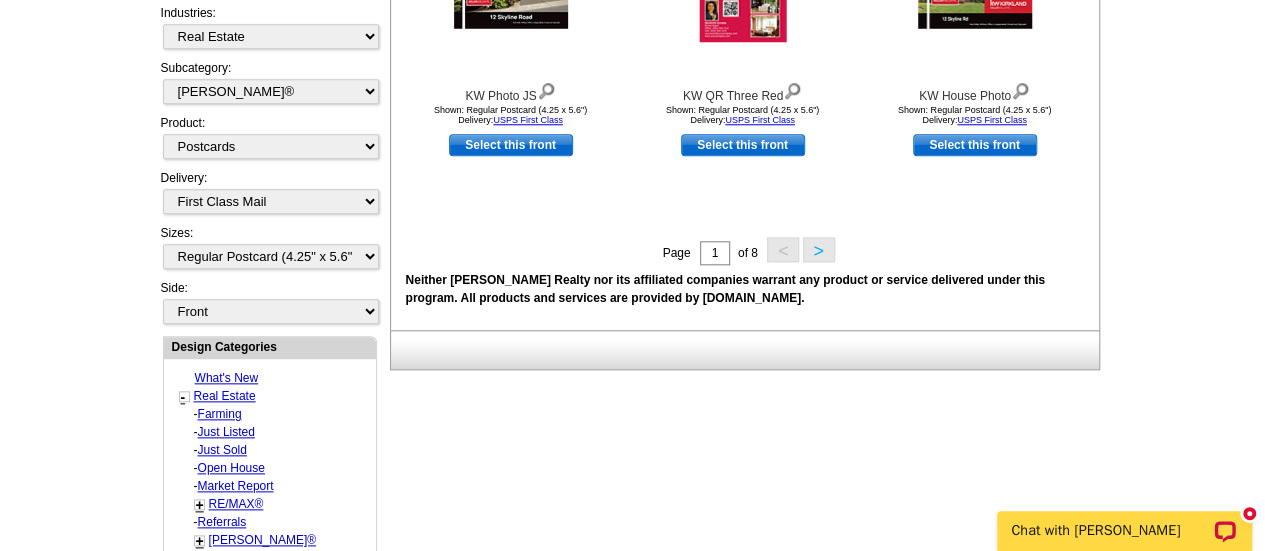click on ">" at bounding box center [819, 249] 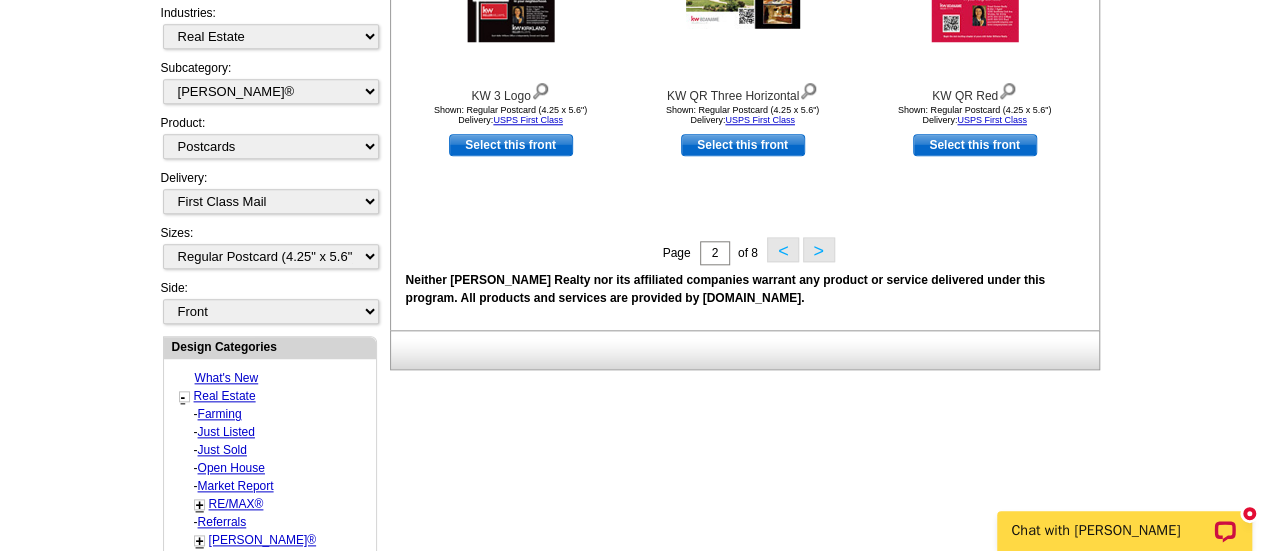 scroll, scrollTop: 844, scrollLeft: 0, axis: vertical 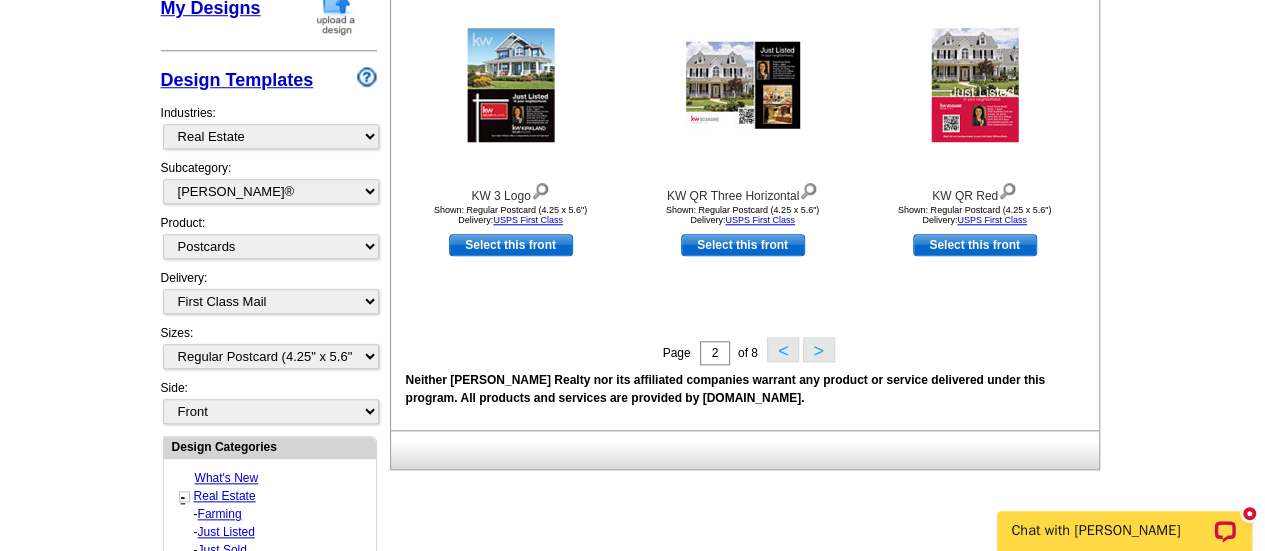 click on ">" at bounding box center [819, 349] 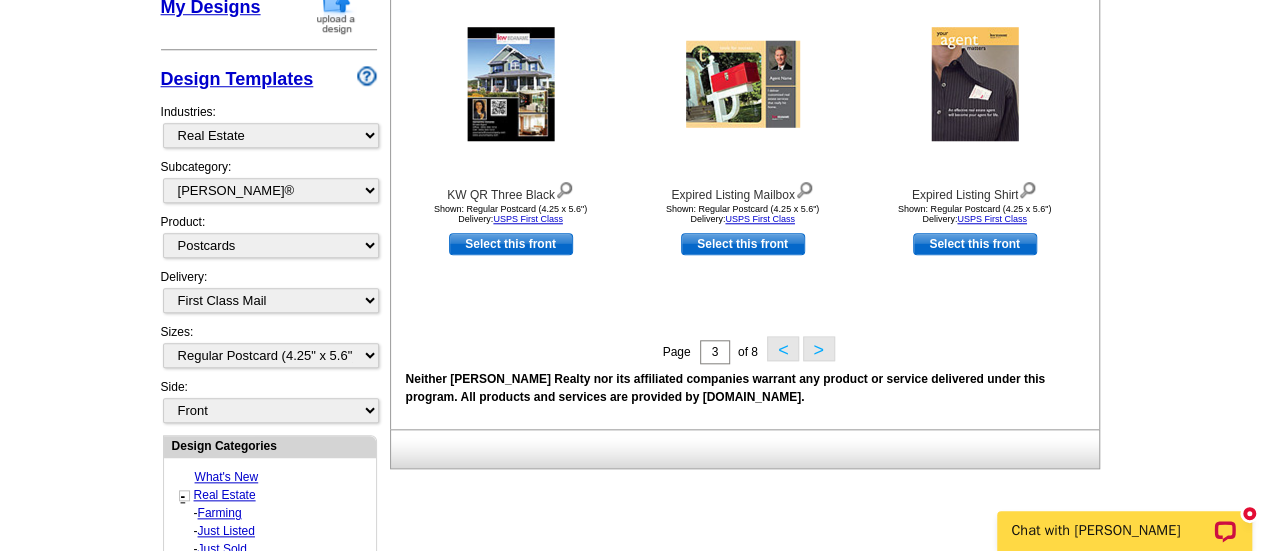 scroll, scrollTop: 944, scrollLeft: 0, axis: vertical 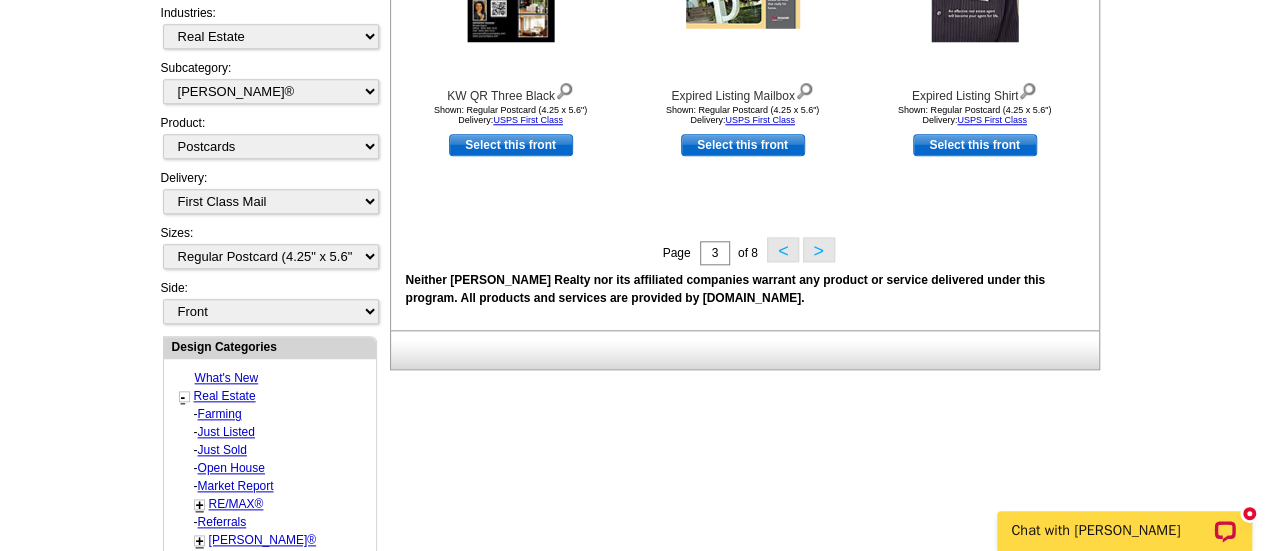 click on ">" at bounding box center (819, 249) 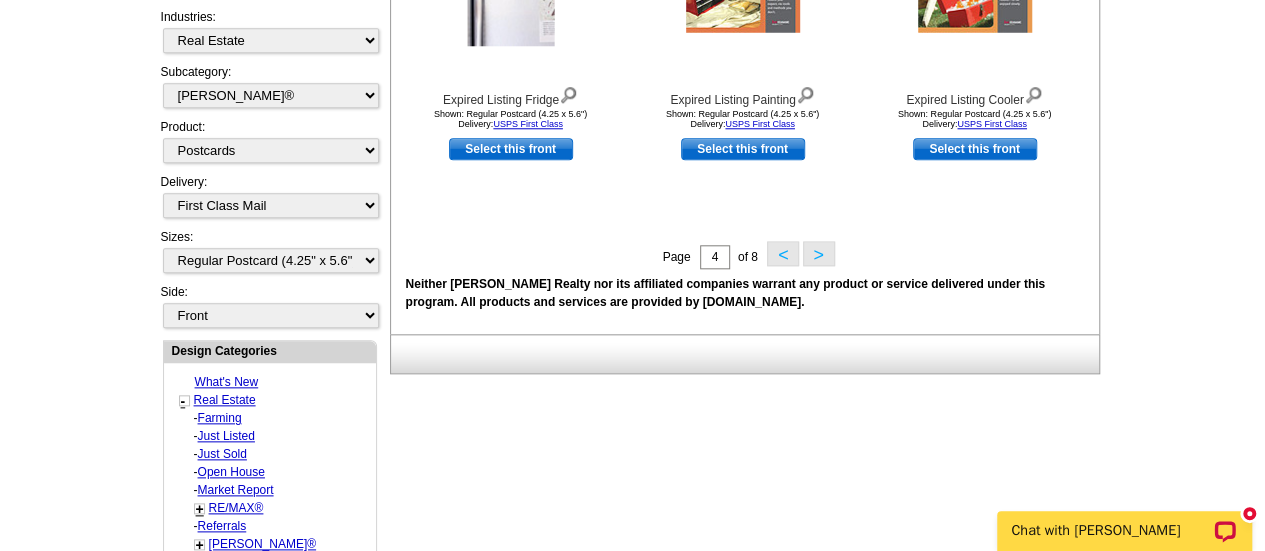 scroll, scrollTop: 944, scrollLeft: 0, axis: vertical 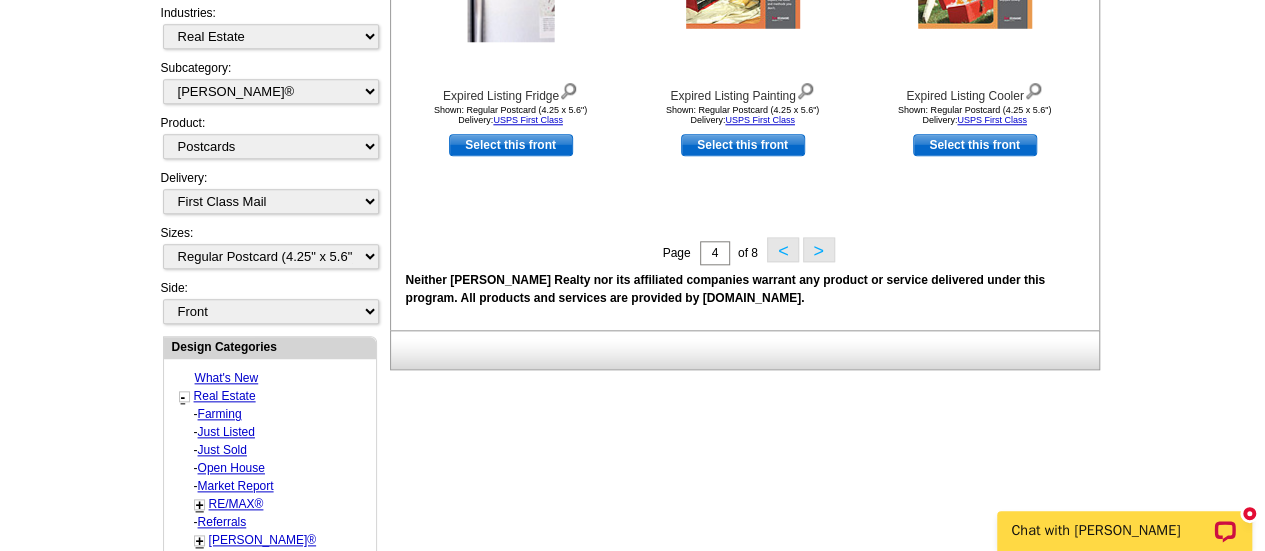 click on ">" at bounding box center [819, 249] 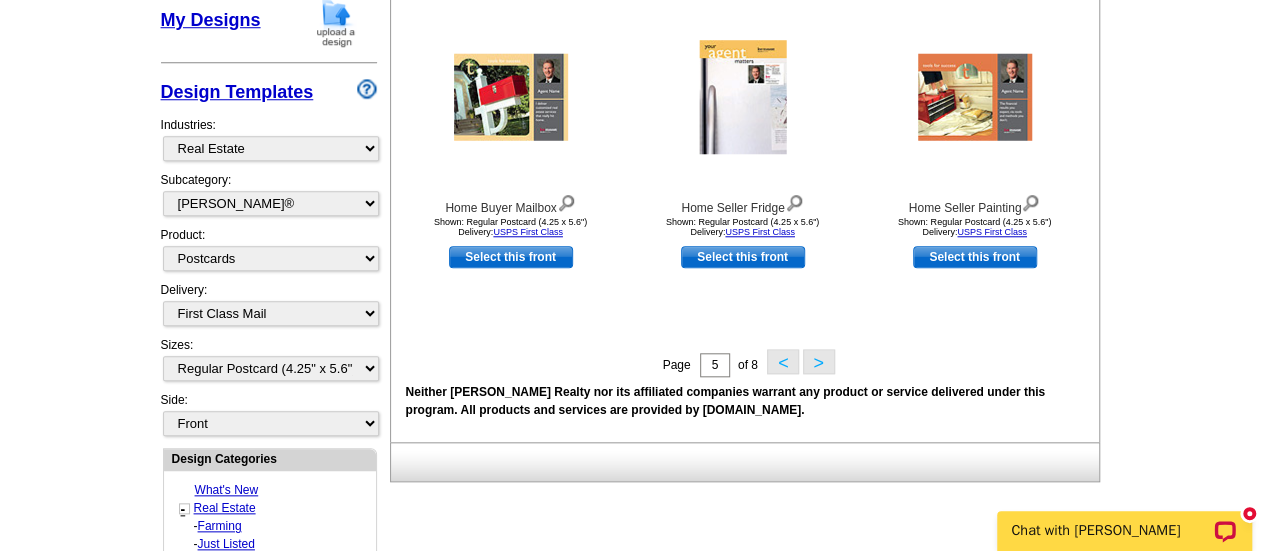 scroll, scrollTop: 944, scrollLeft: 0, axis: vertical 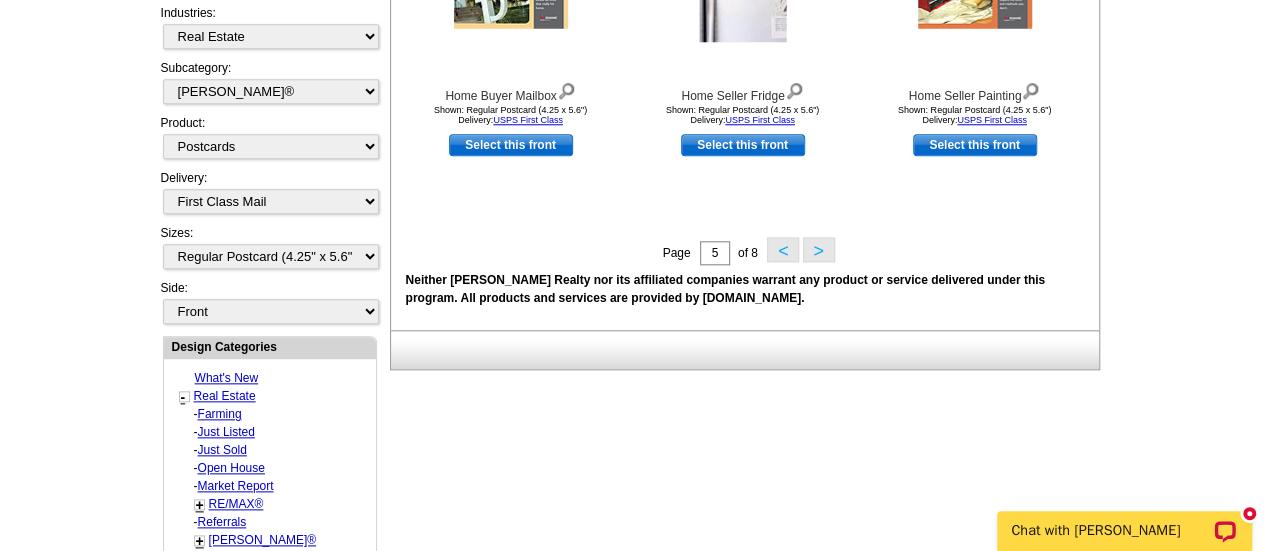 click on "<" at bounding box center [783, 249] 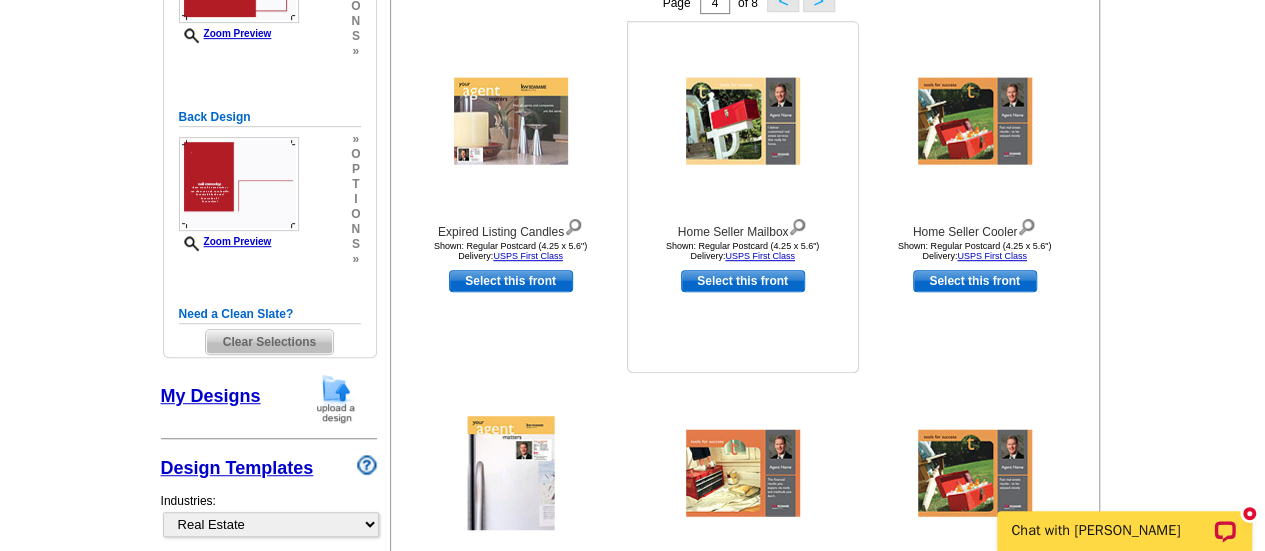 scroll, scrollTop: 244, scrollLeft: 0, axis: vertical 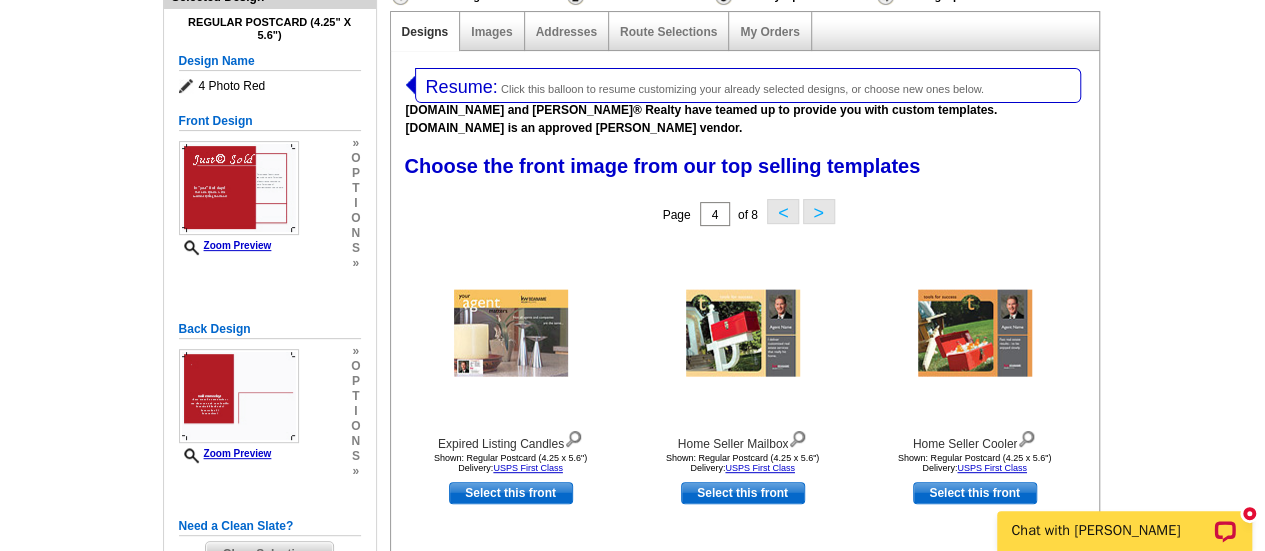 click on "<" at bounding box center (783, 211) 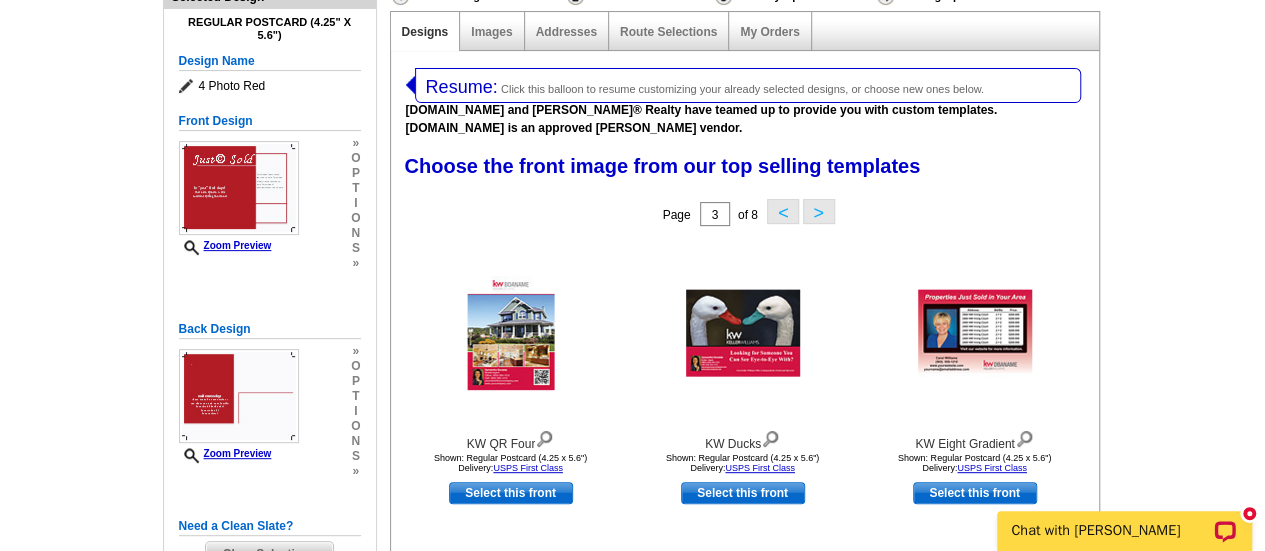 click on "<" at bounding box center [783, 211] 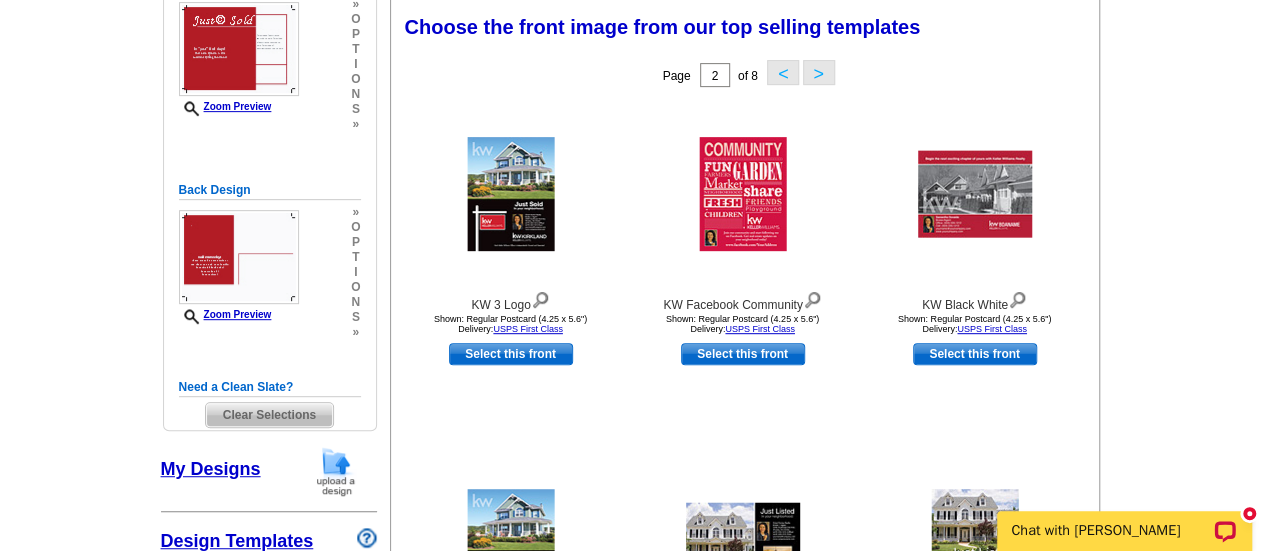 scroll, scrollTop: 244, scrollLeft: 0, axis: vertical 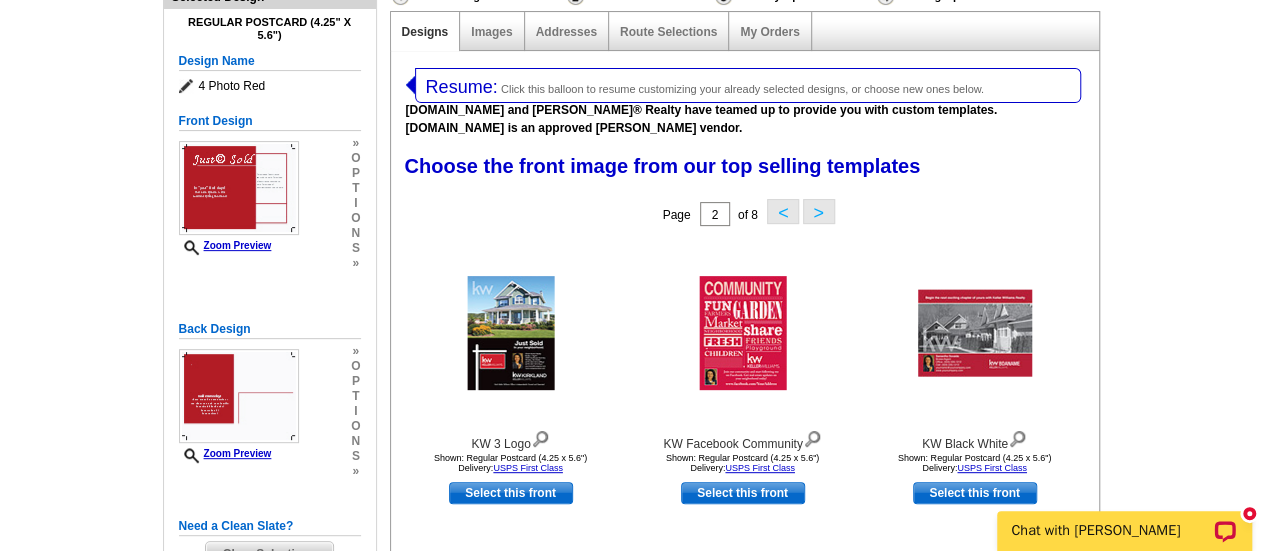click on "<" at bounding box center [783, 211] 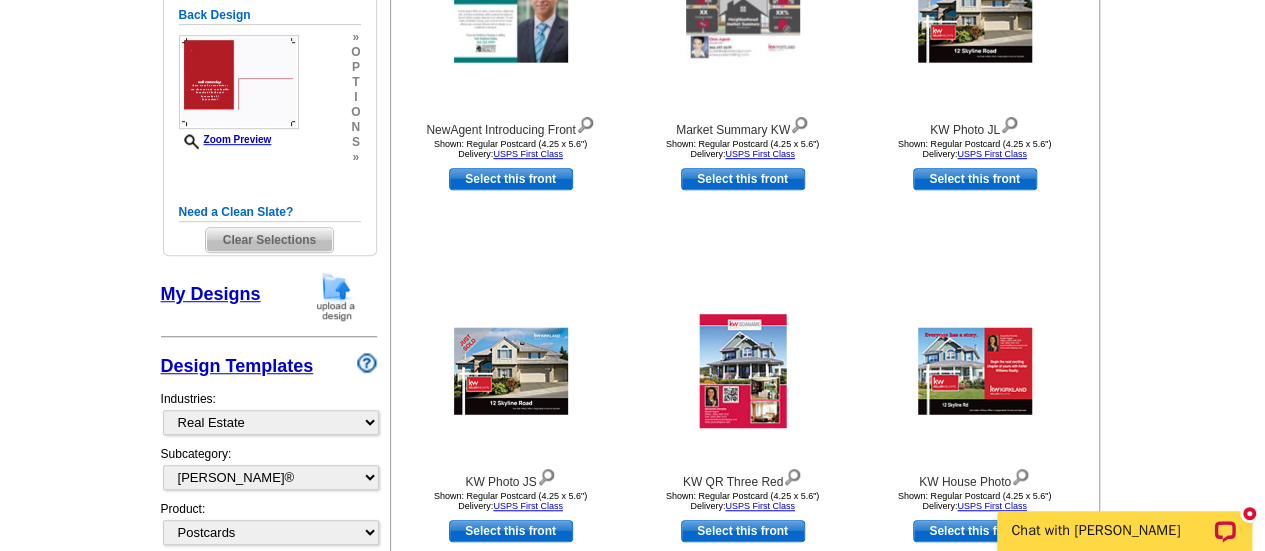 scroll, scrollTop: 644, scrollLeft: 0, axis: vertical 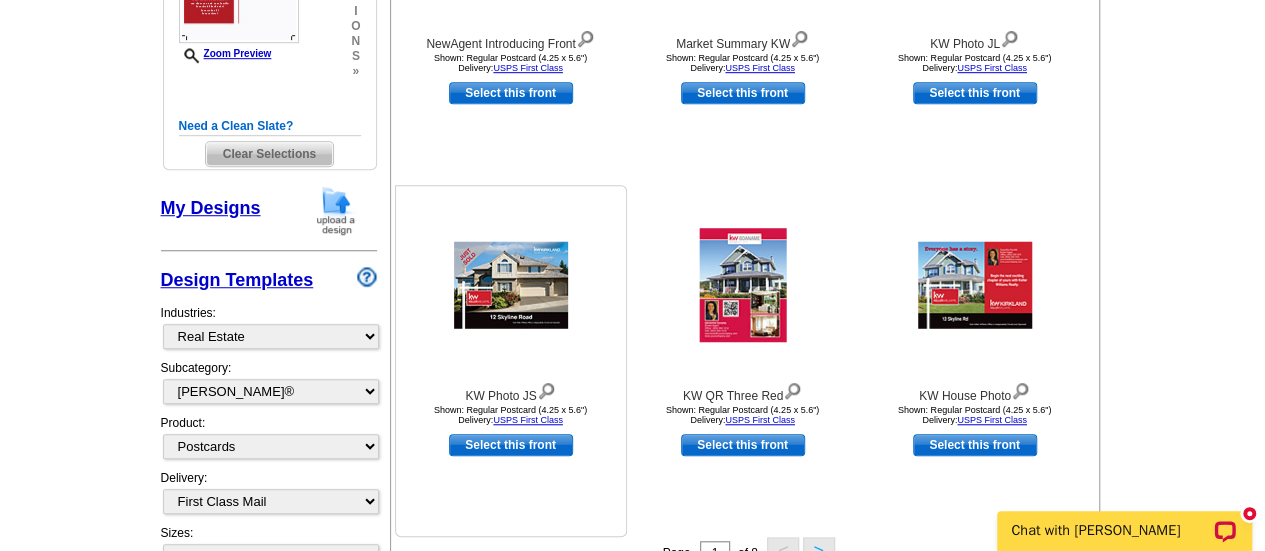 click at bounding box center [511, 285] 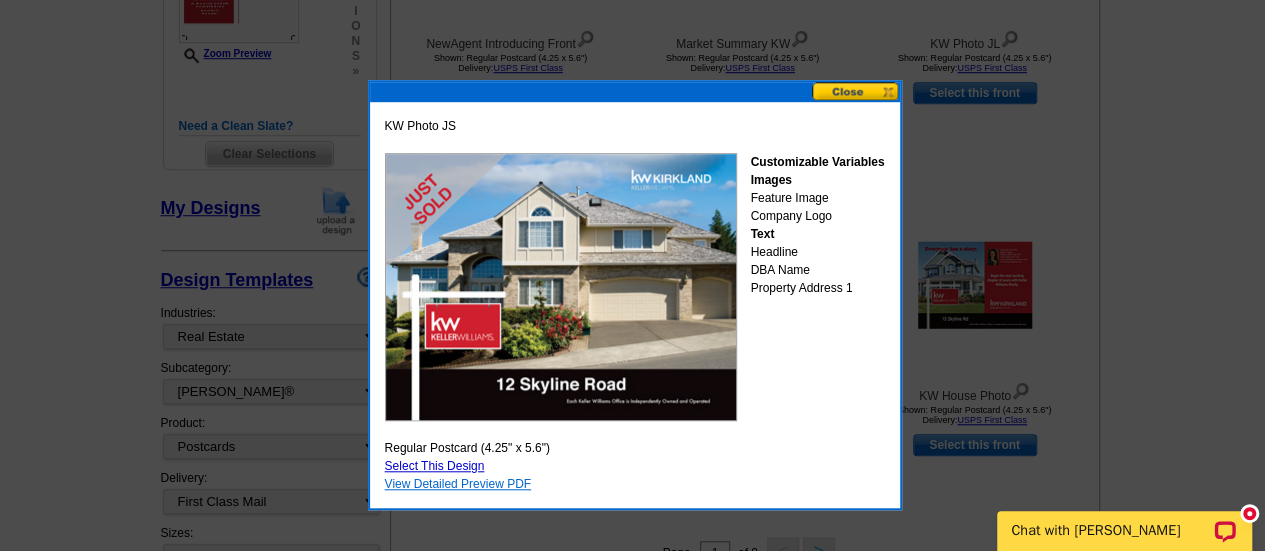 click on "View Detailed Preview PDF" at bounding box center [458, 484] 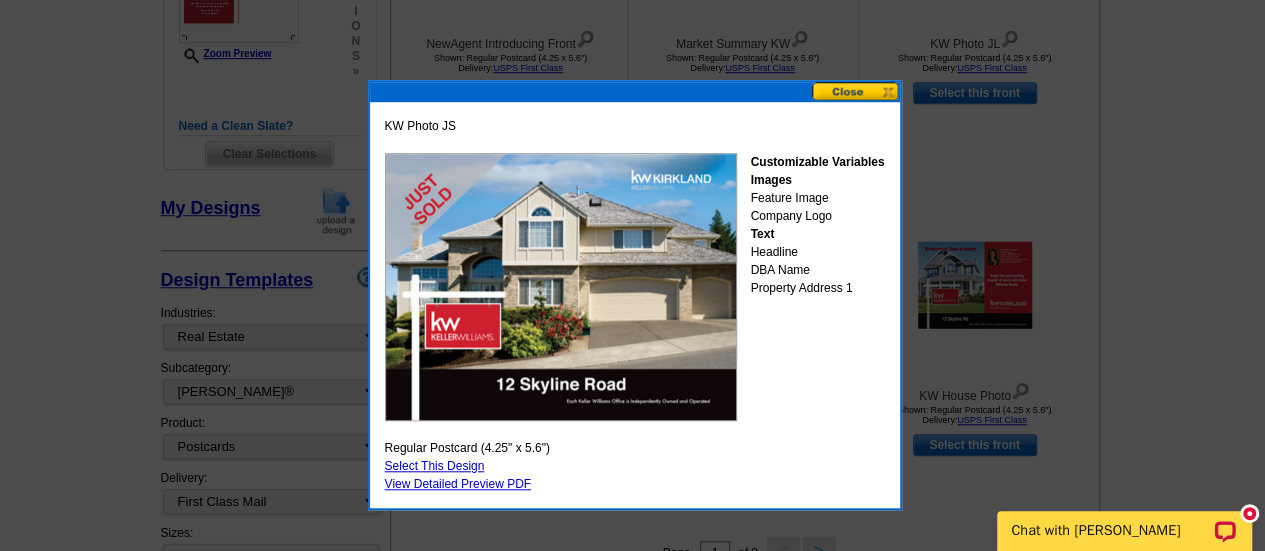 click at bounding box center (856, 91) 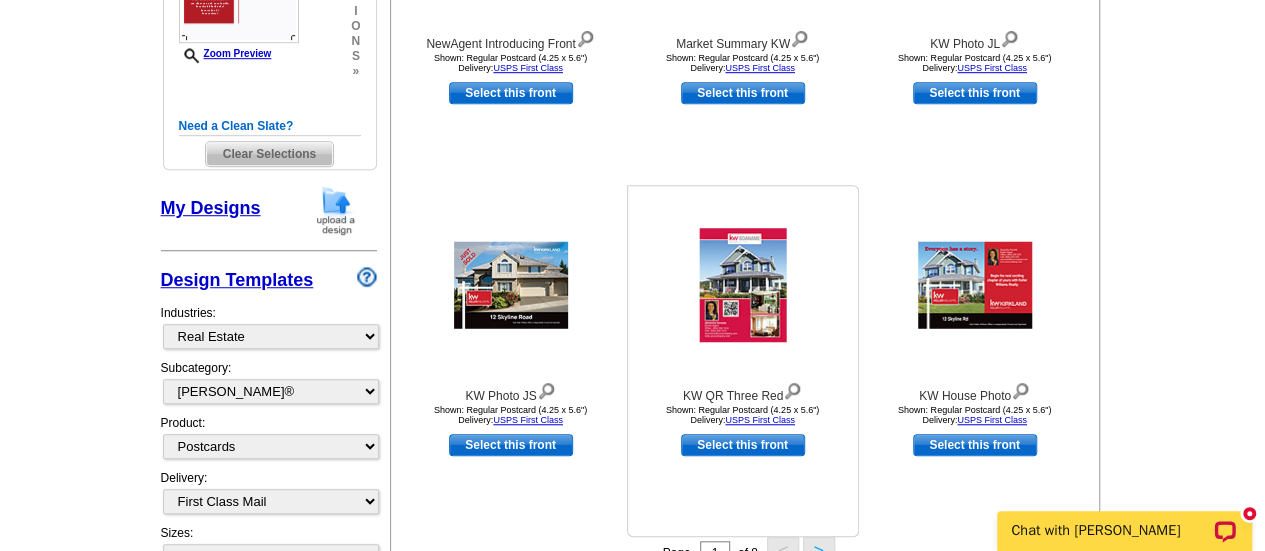 click at bounding box center [742, 285] 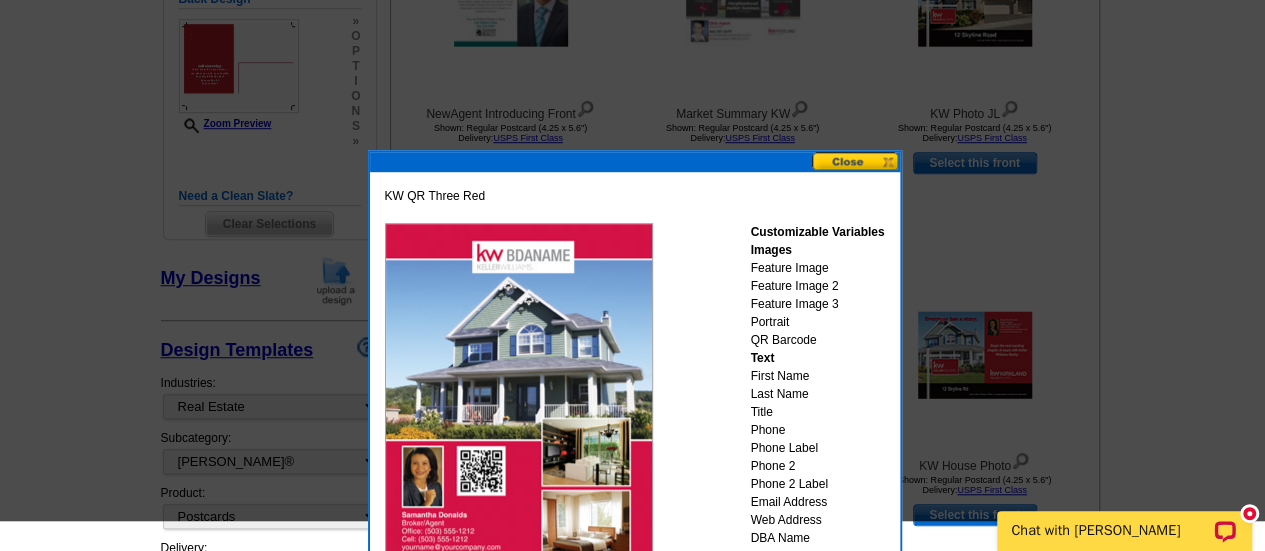 scroll, scrollTop: 544, scrollLeft: 0, axis: vertical 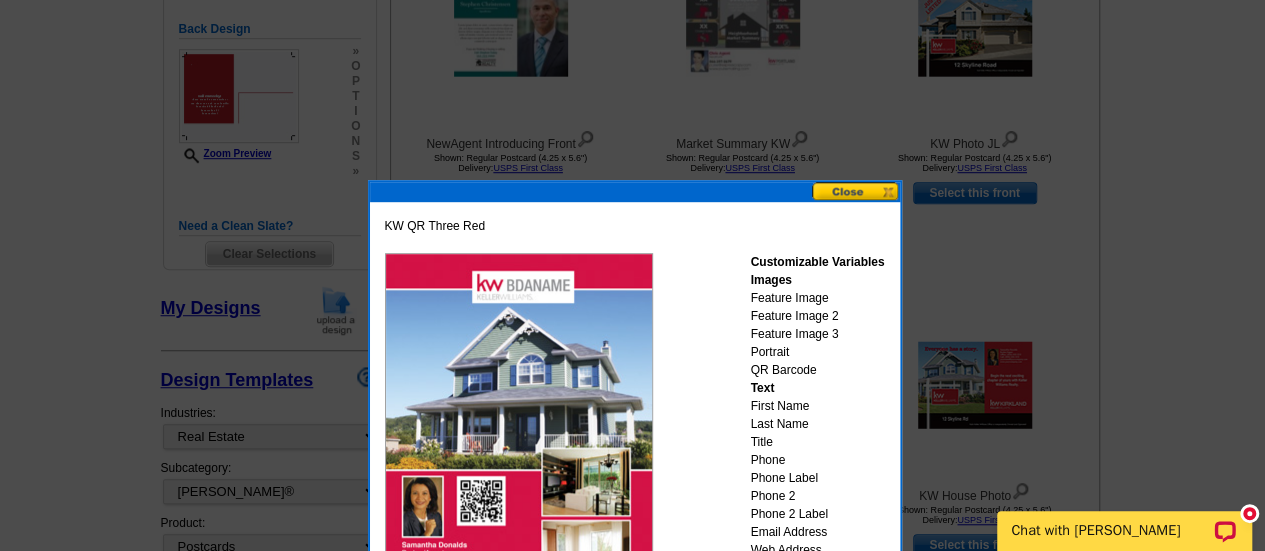 click at bounding box center [856, 191] 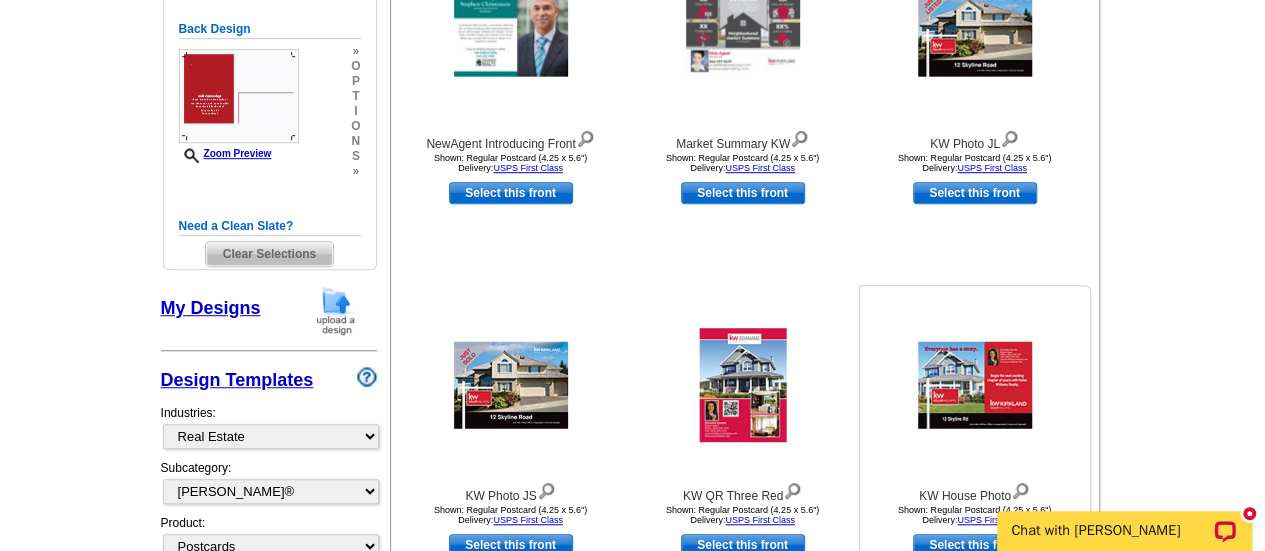 scroll, scrollTop: 644, scrollLeft: 0, axis: vertical 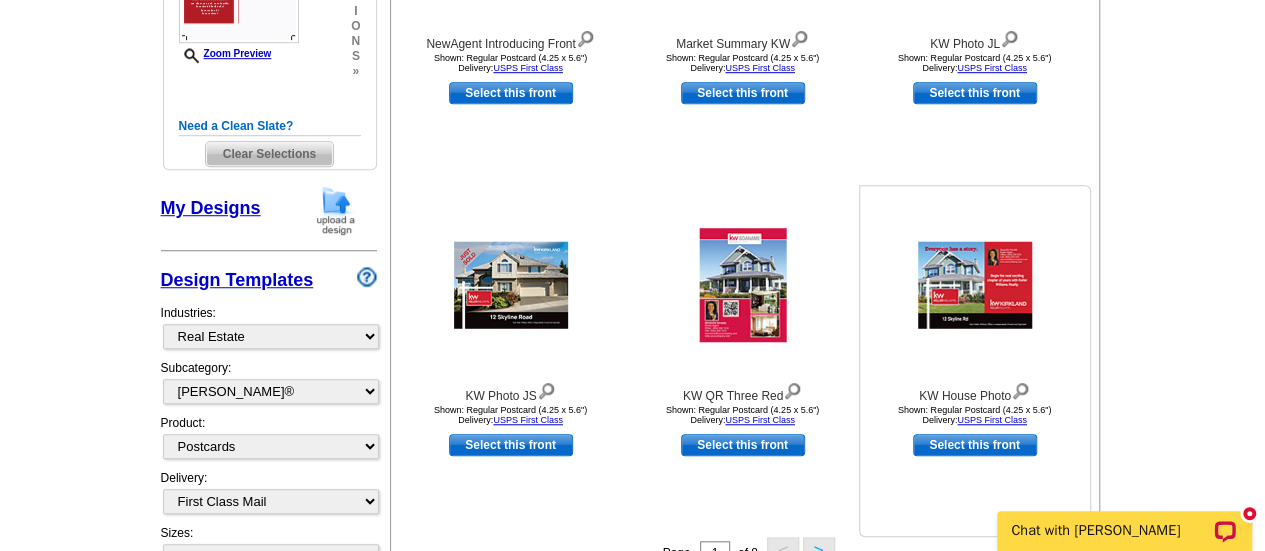 click at bounding box center (975, 285) 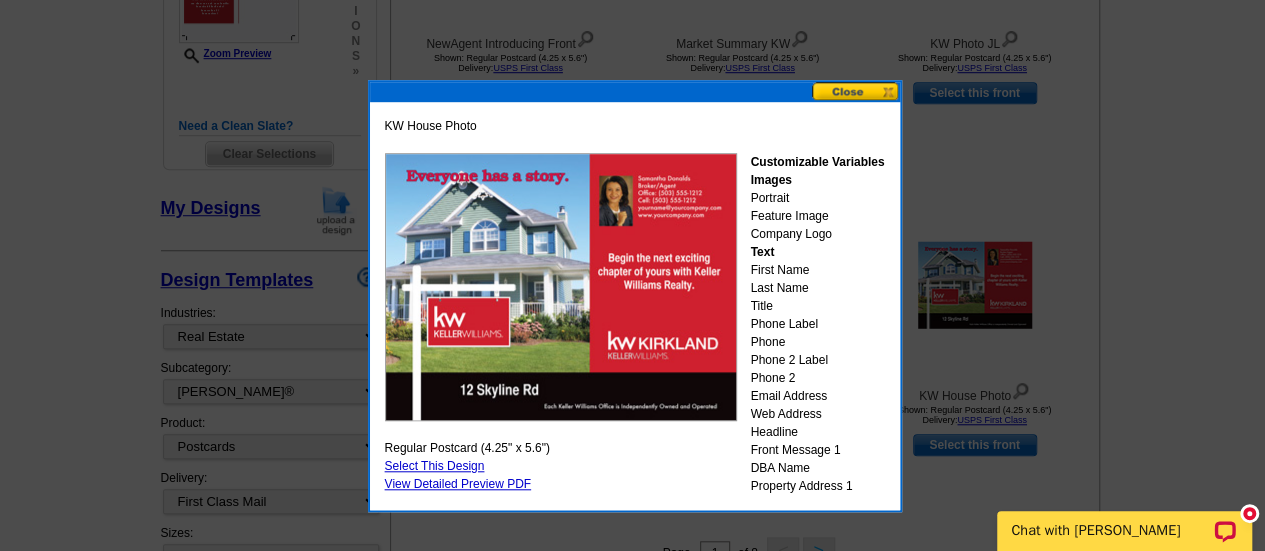 click at bounding box center (856, 91) 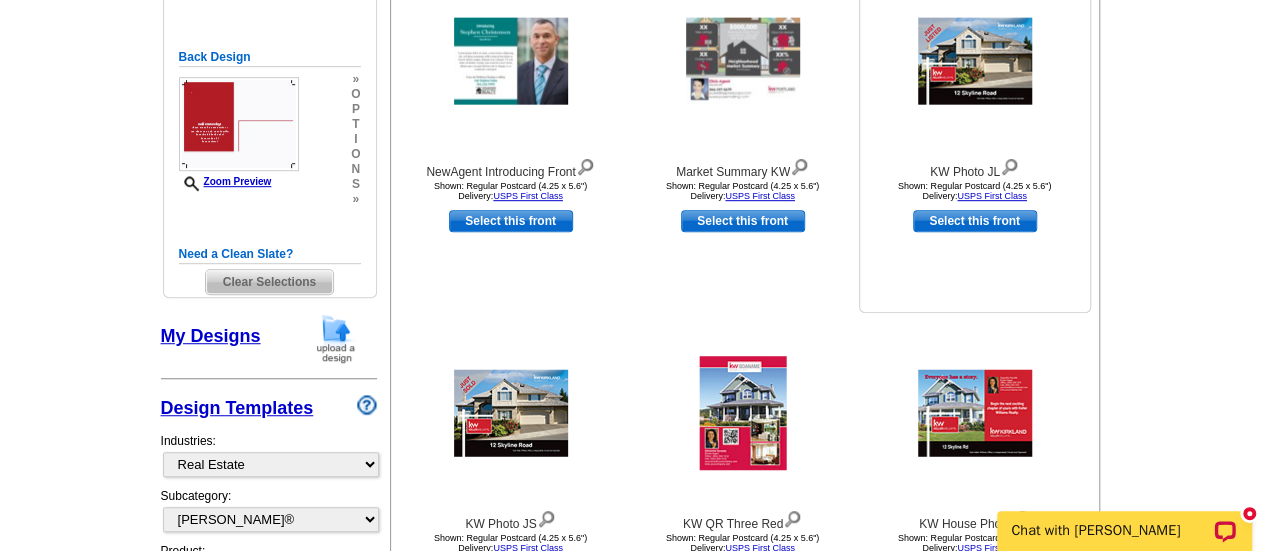 scroll, scrollTop: 344, scrollLeft: 0, axis: vertical 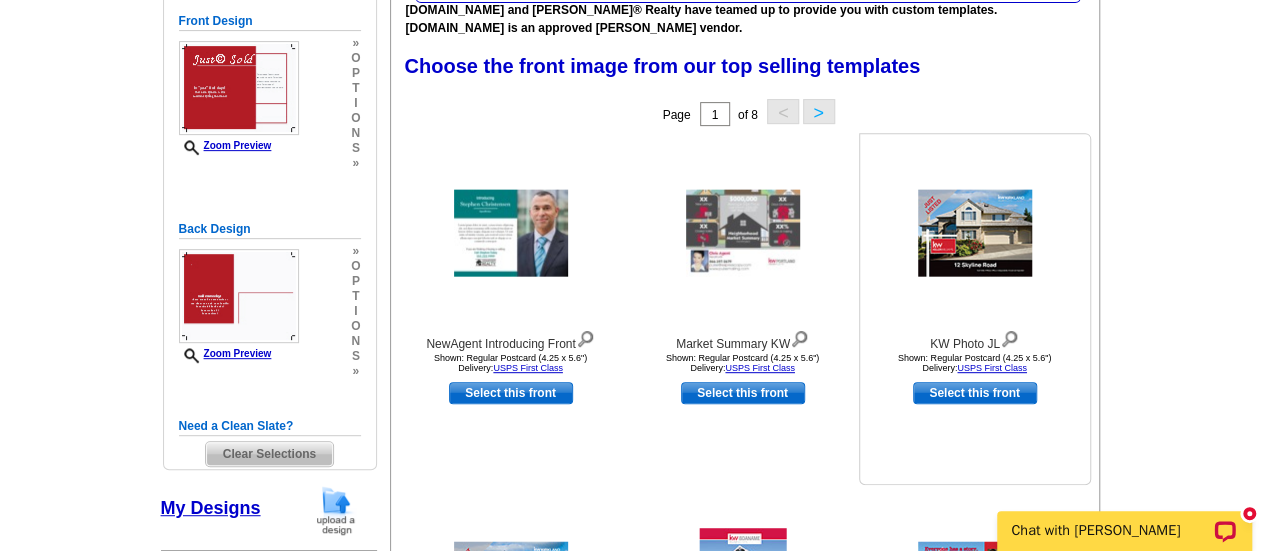 click at bounding box center [975, 233] 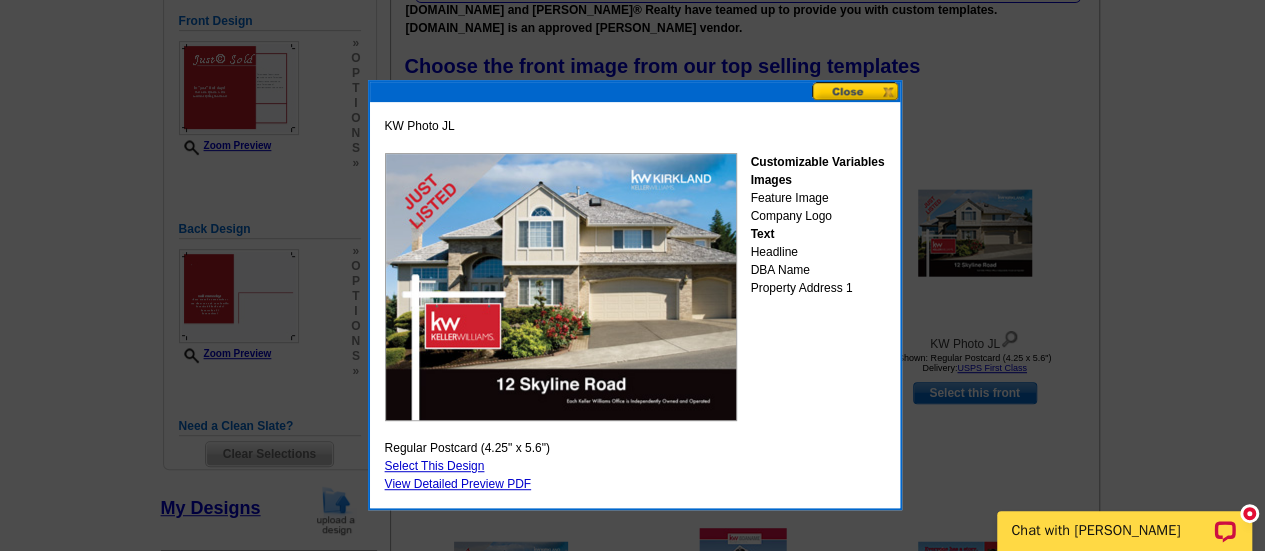 click on "Select This Design" at bounding box center [435, 466] 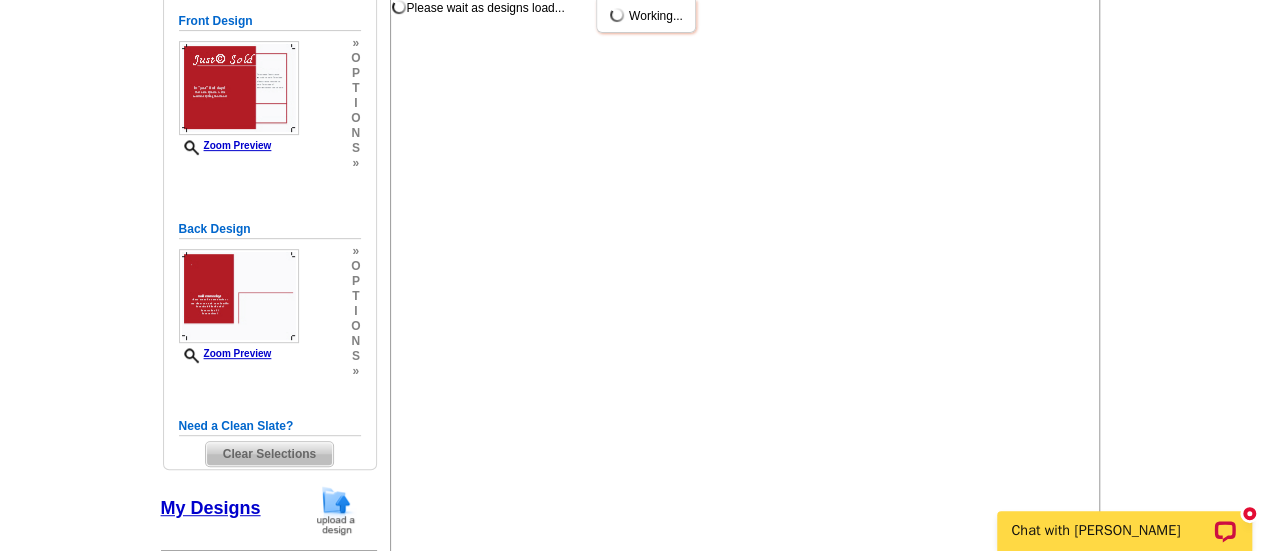 scroll, scrollTop: 0, scrollLeft: 0, axis: both 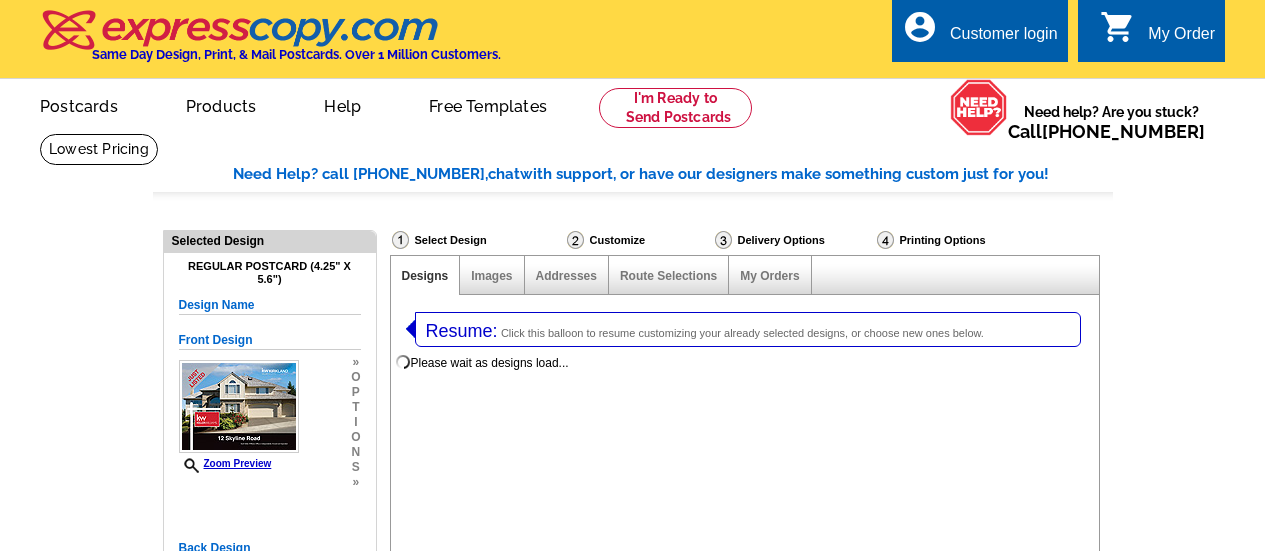 select on "1" 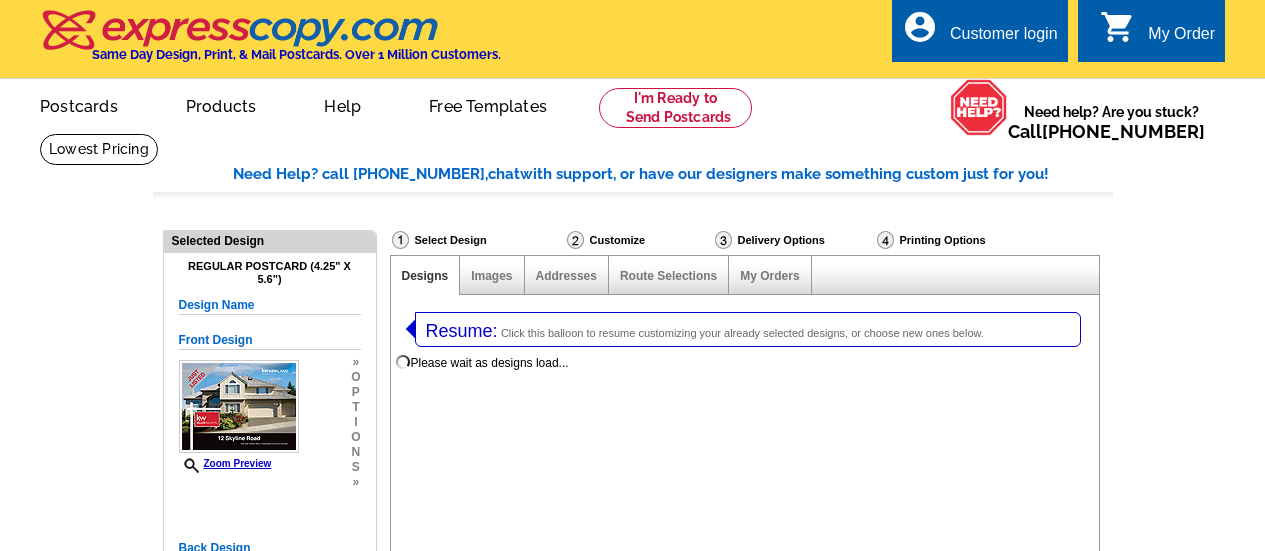 select on "1" 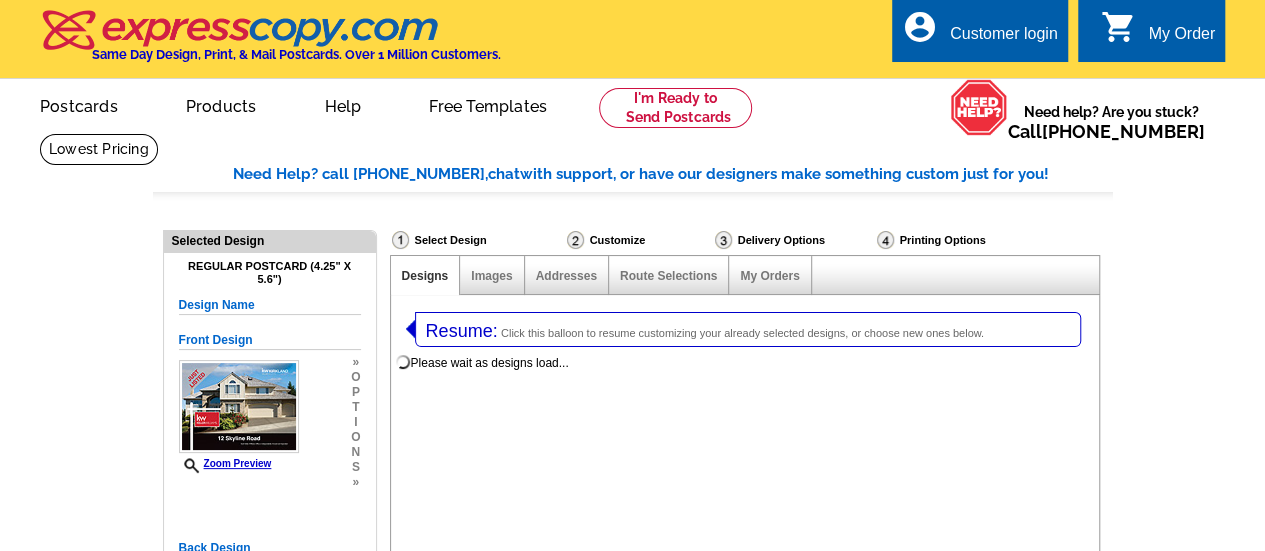 select on "785" 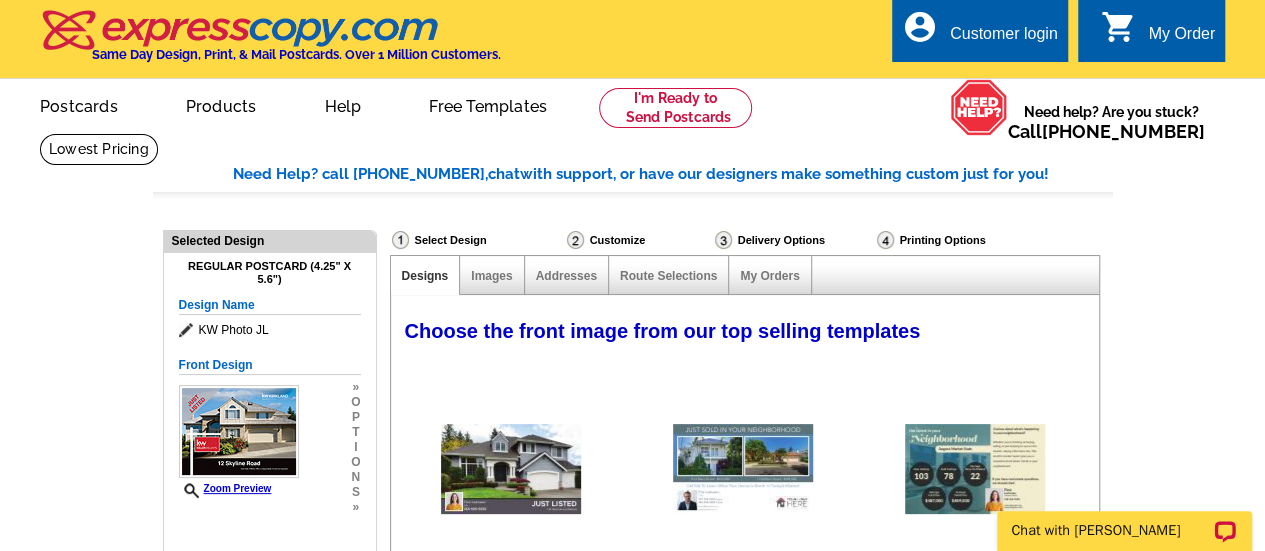 scroll, scrollTop: 0, scrollLeft: 0, axis: both 